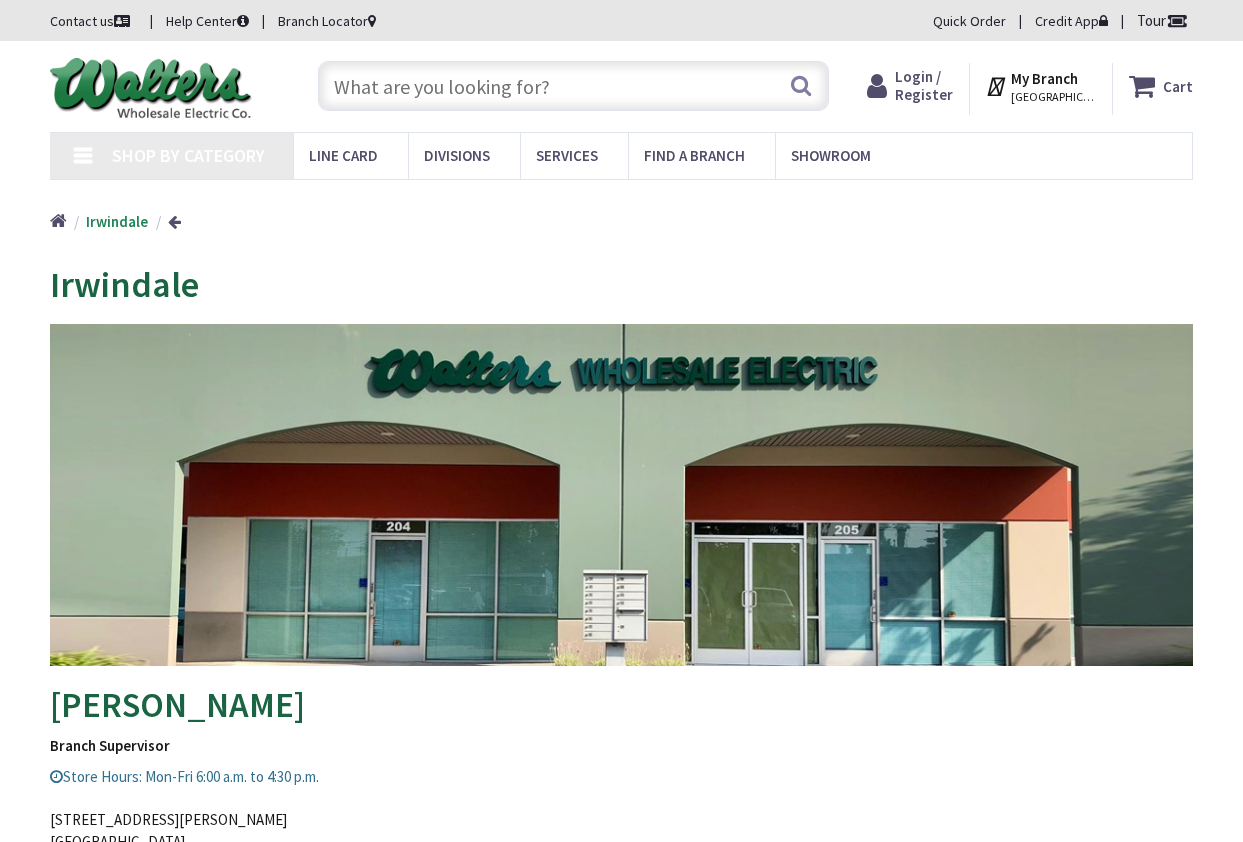 scroll, scrollTop: 0, scrollLeft: 0, axis: both 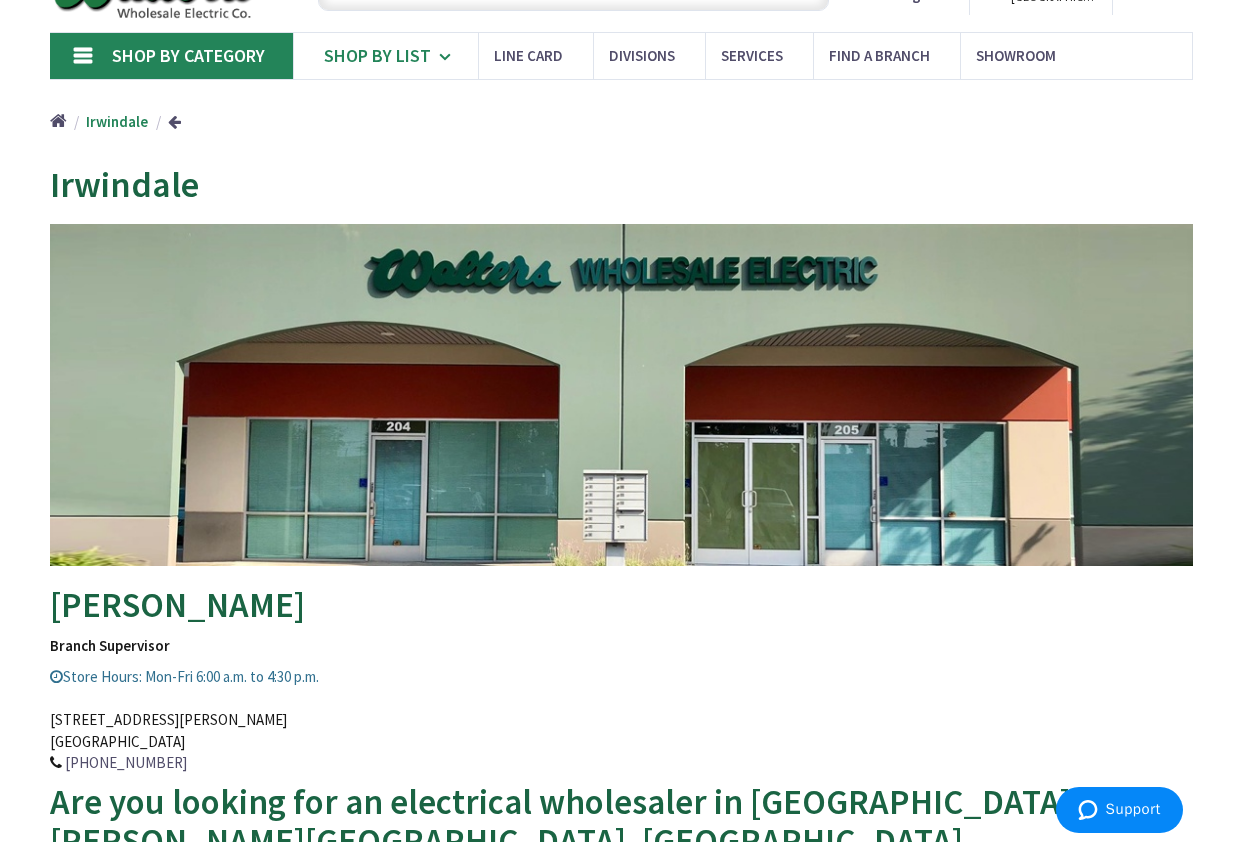 click at bounding box center (448, 57) 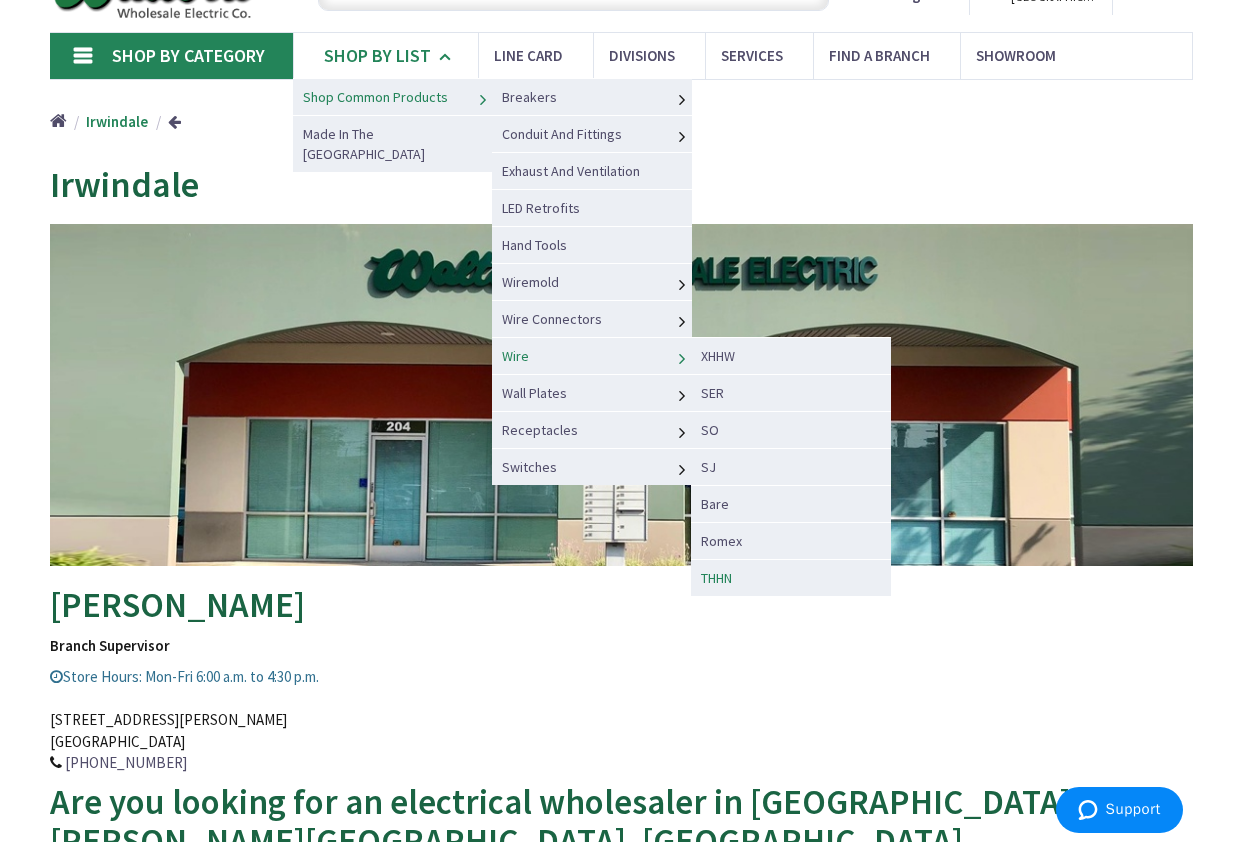 click on "THHN" at bounding box center [716, 578] 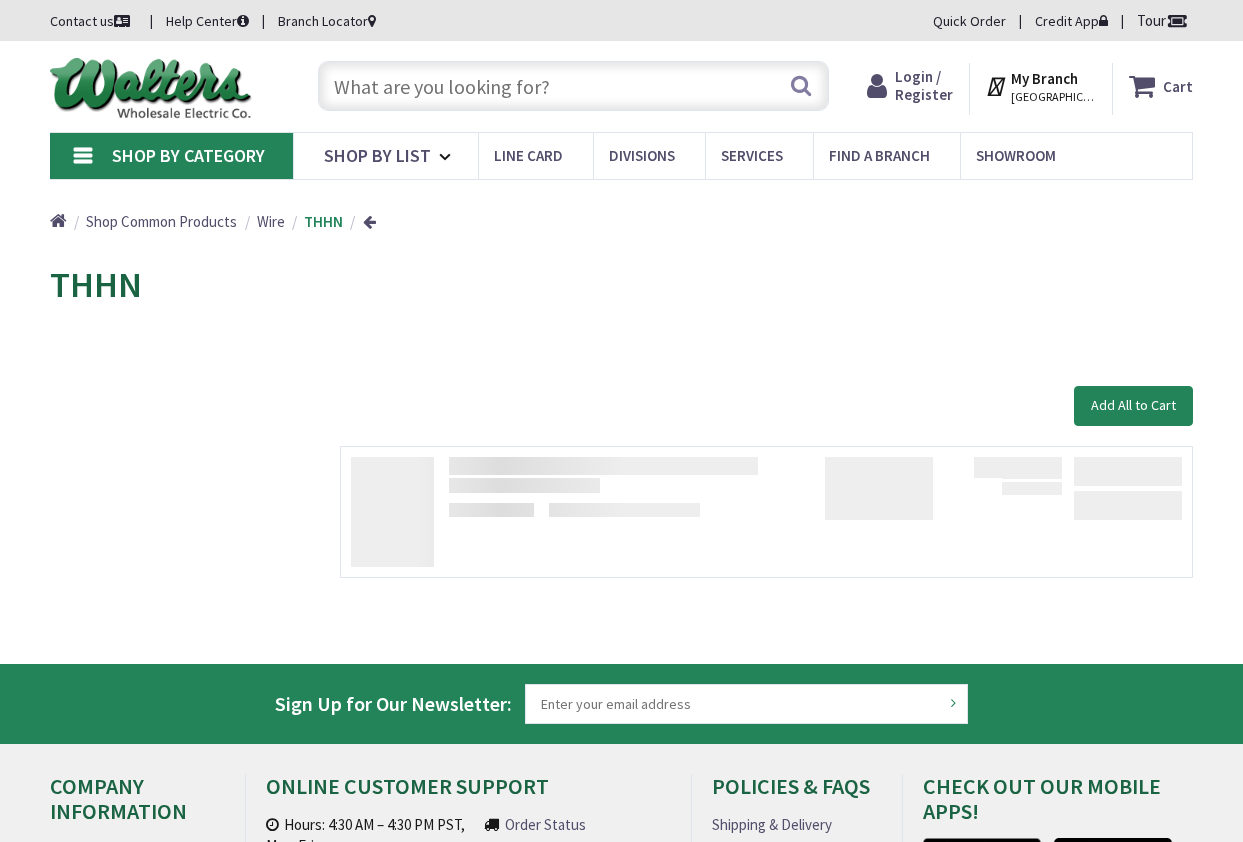 scroll, scrollTop: 0, scrollLeft: 0, axis: both 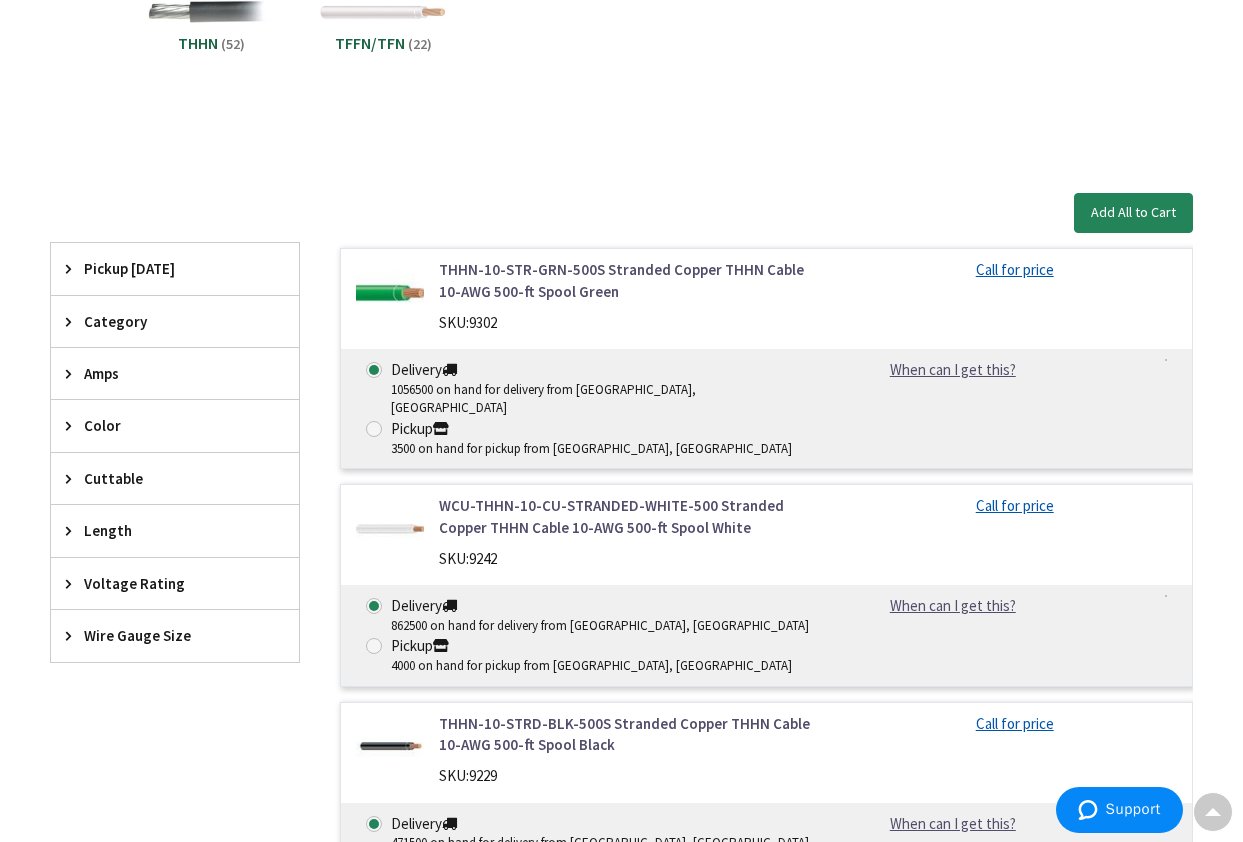 click on "Amps" at bounding box center (165, 373) 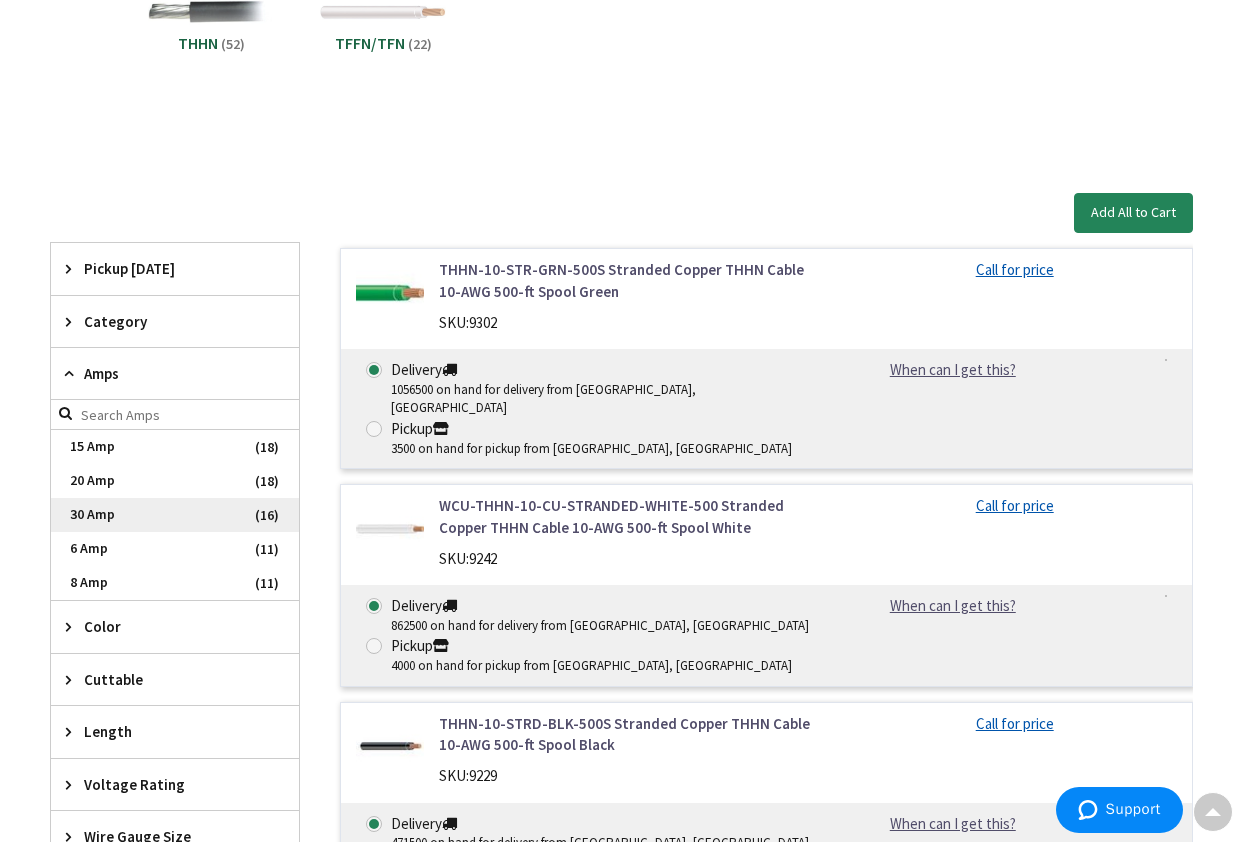 scroll, scrollTop: 600, scrollLeft: 0, axis: vertical 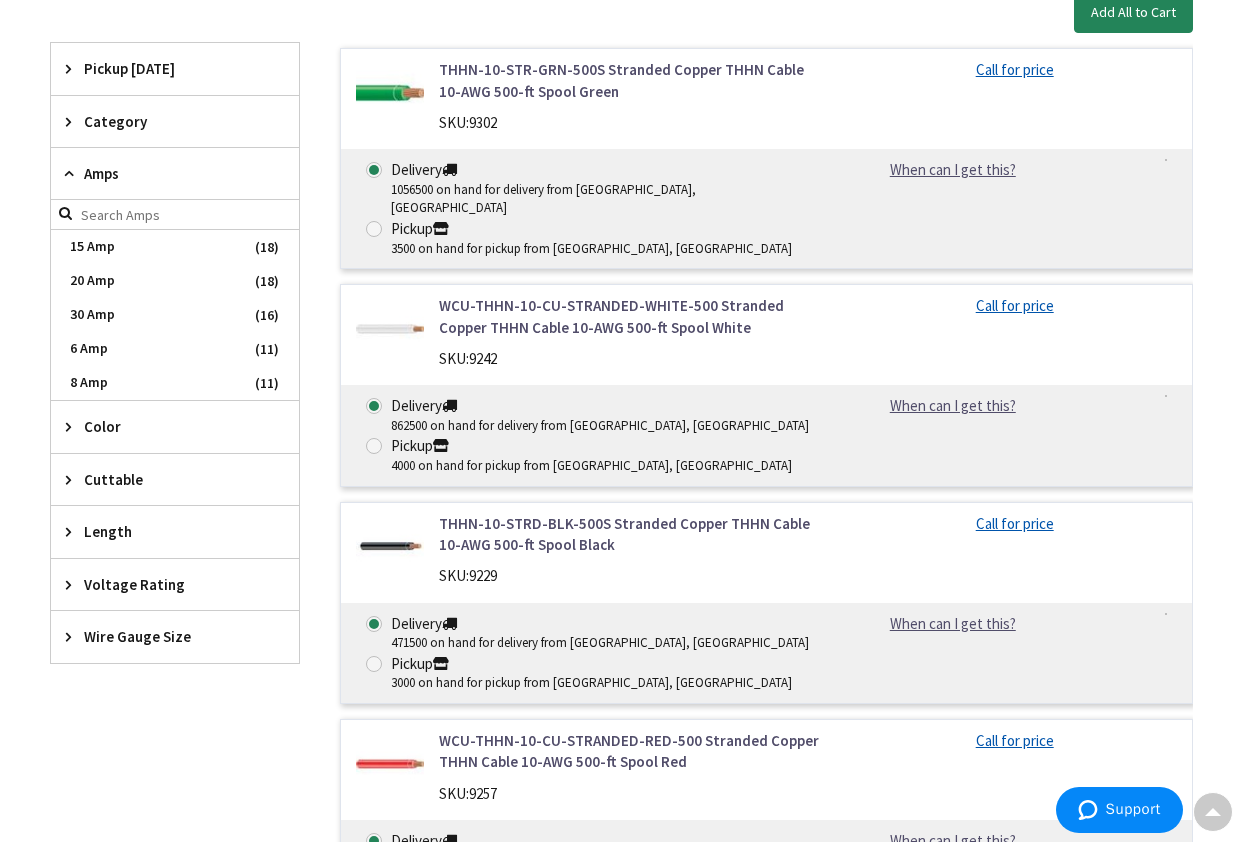 click at bounding box center [73, 121] 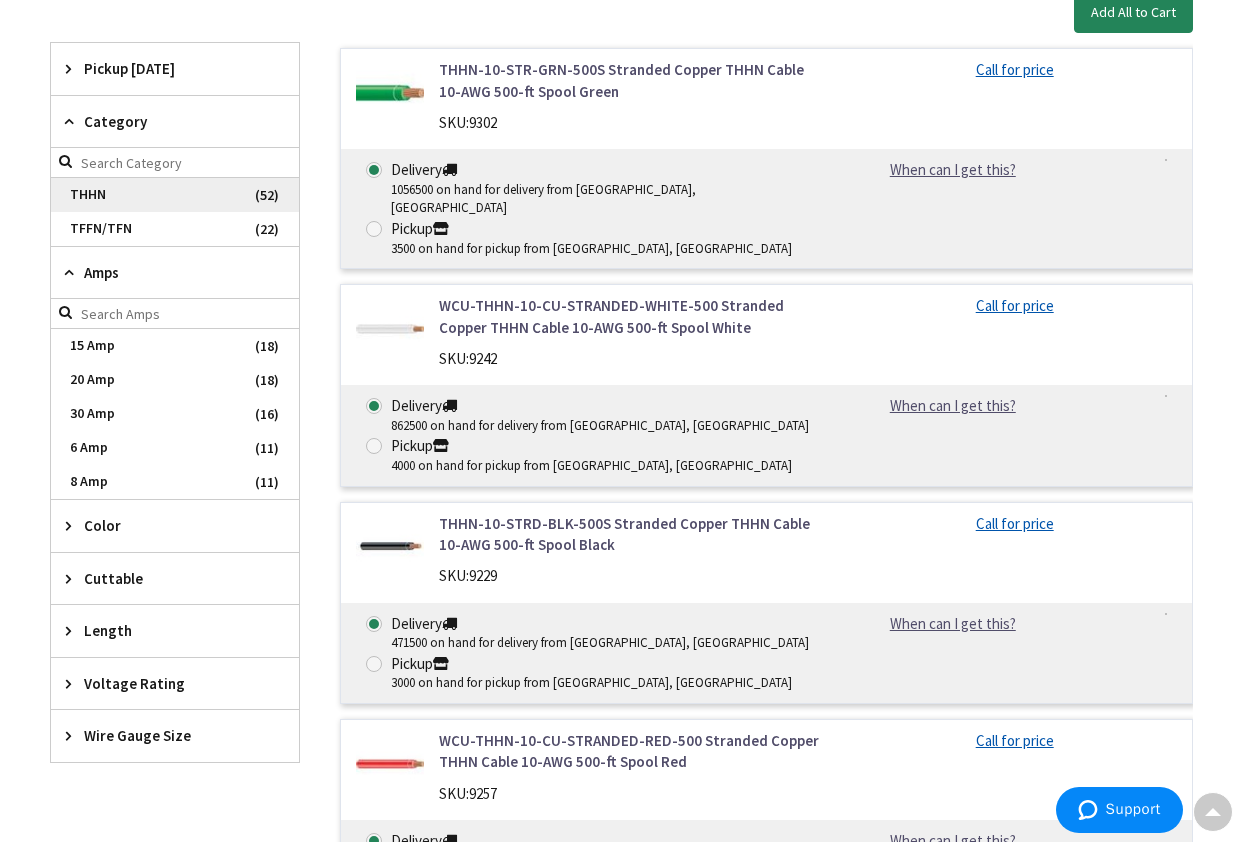 click on "THHN" at bounding box center (175, 195) 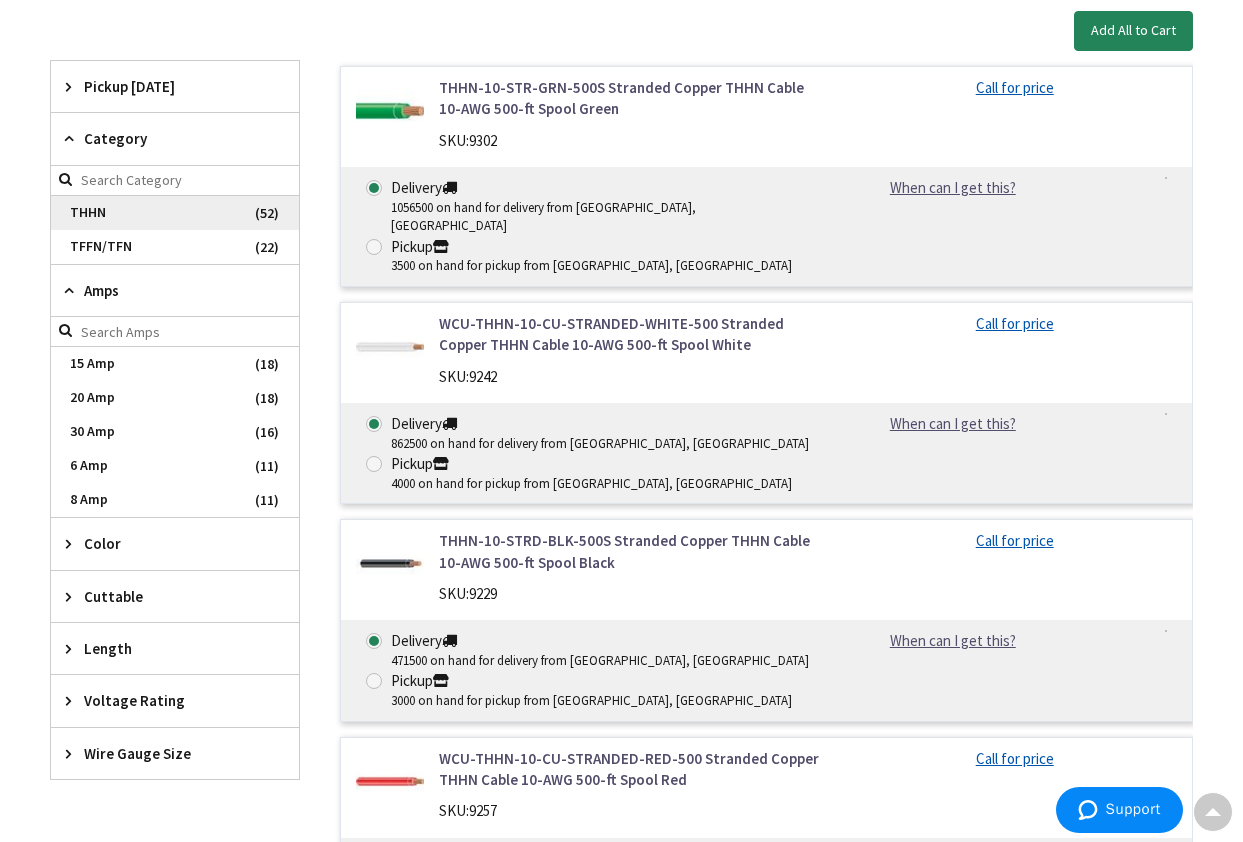 scroll, scrollTop: 618, scrollLeft: 0, axis: vertical 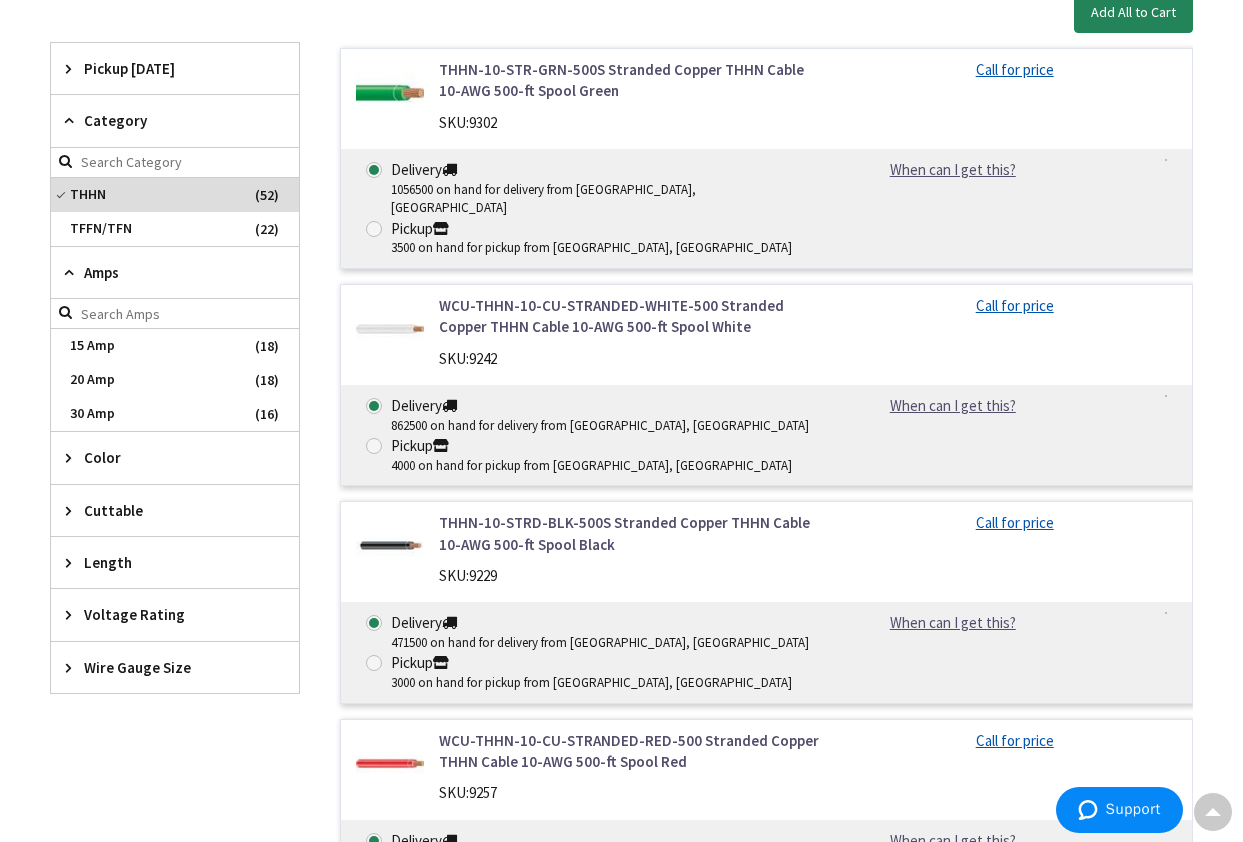 click at bounding box center [73, 510] 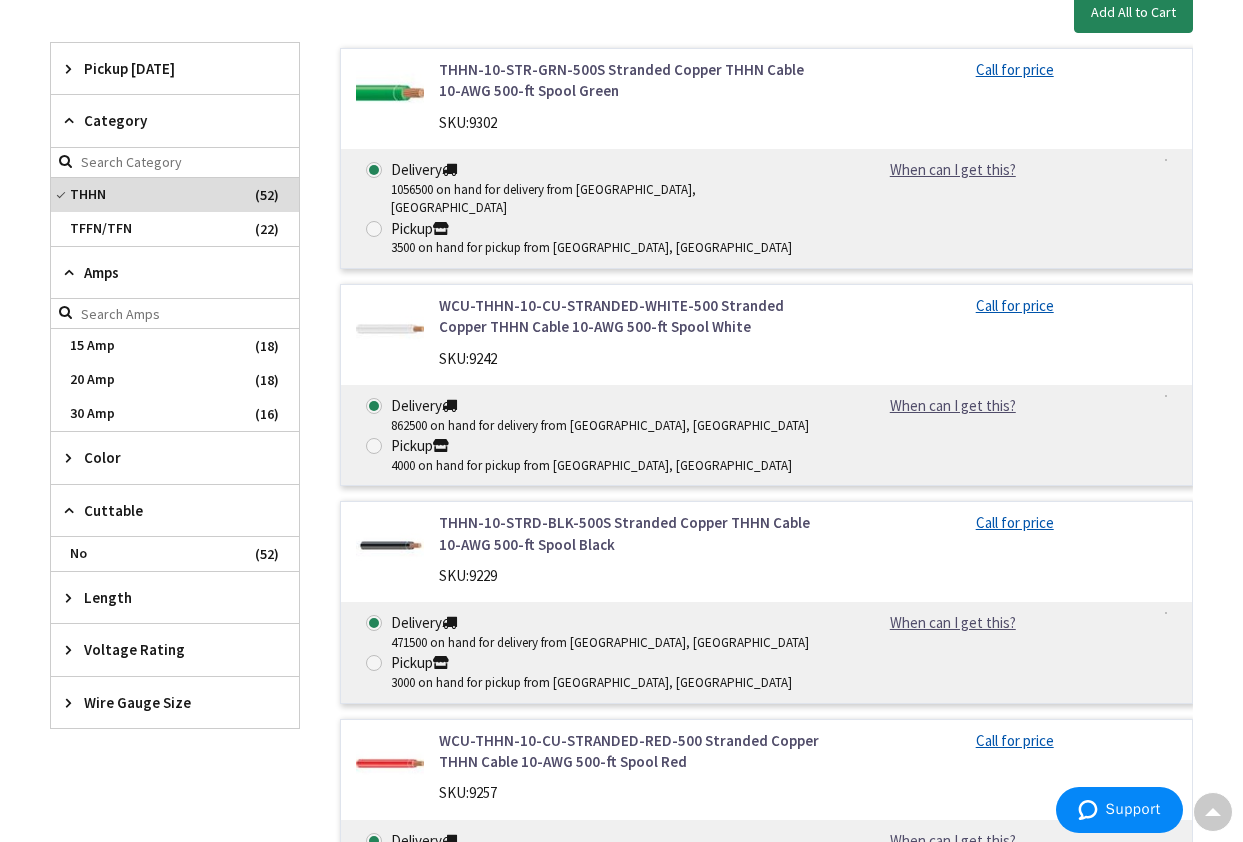 click on "Length" at bounding box center (165, 597) 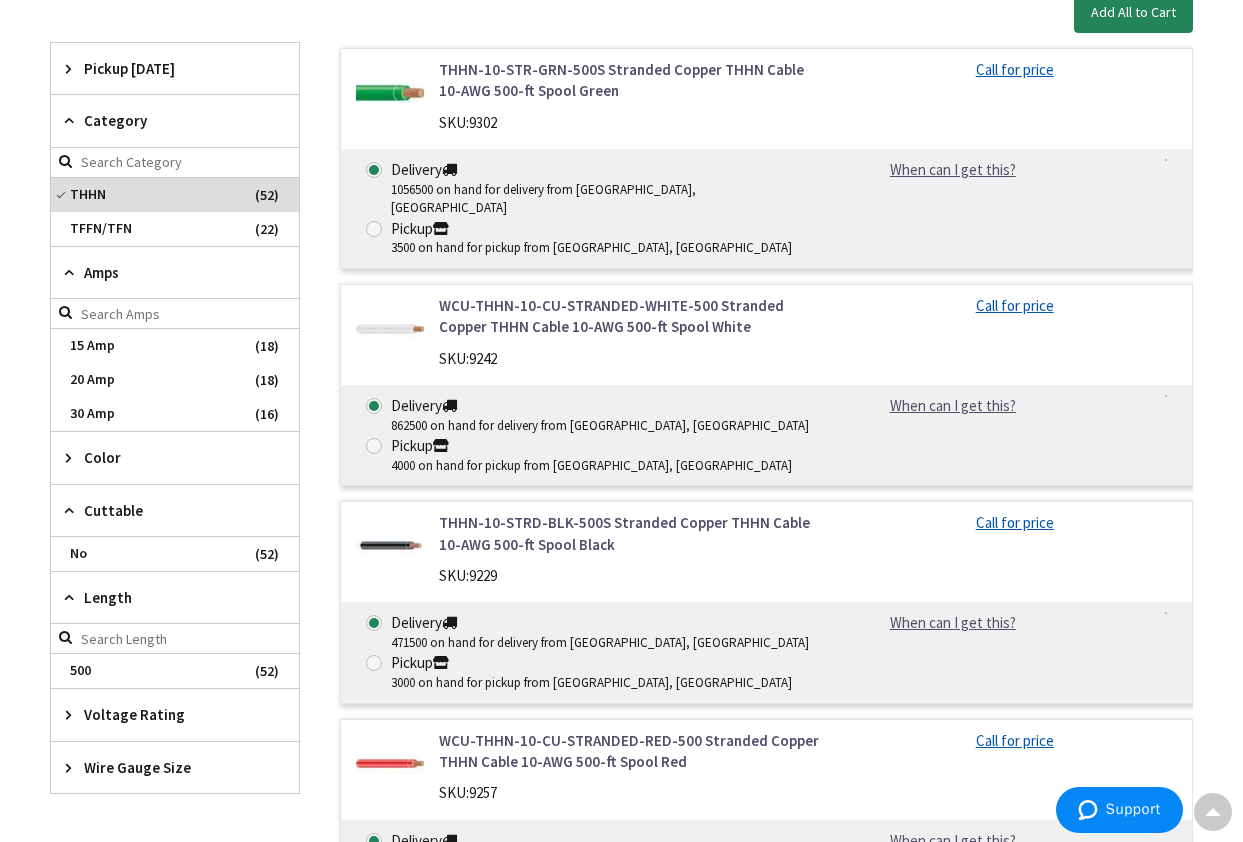 click on "Wire Gauge Size" at bounding box center (165, 767) 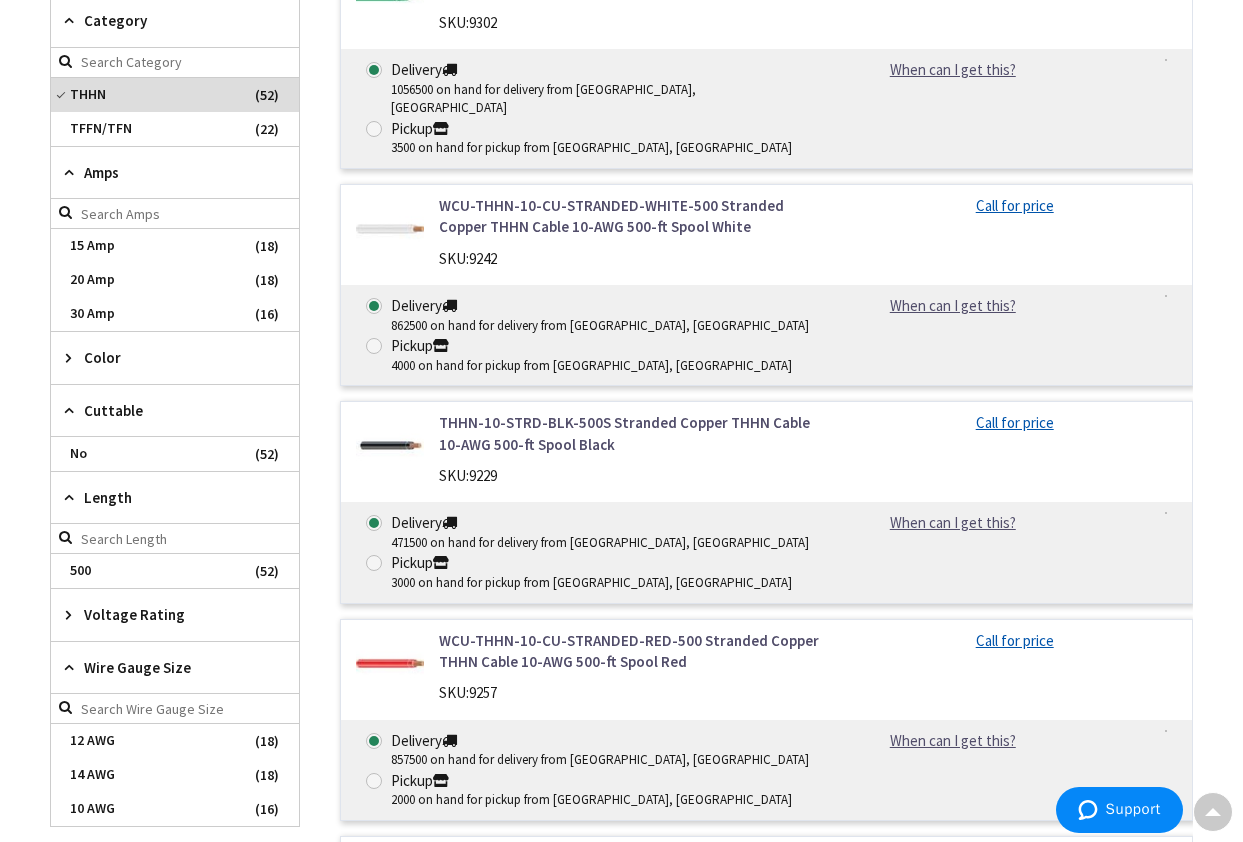 scroll, scrollTop: 818, scrollLeft: 0, axis: vertical 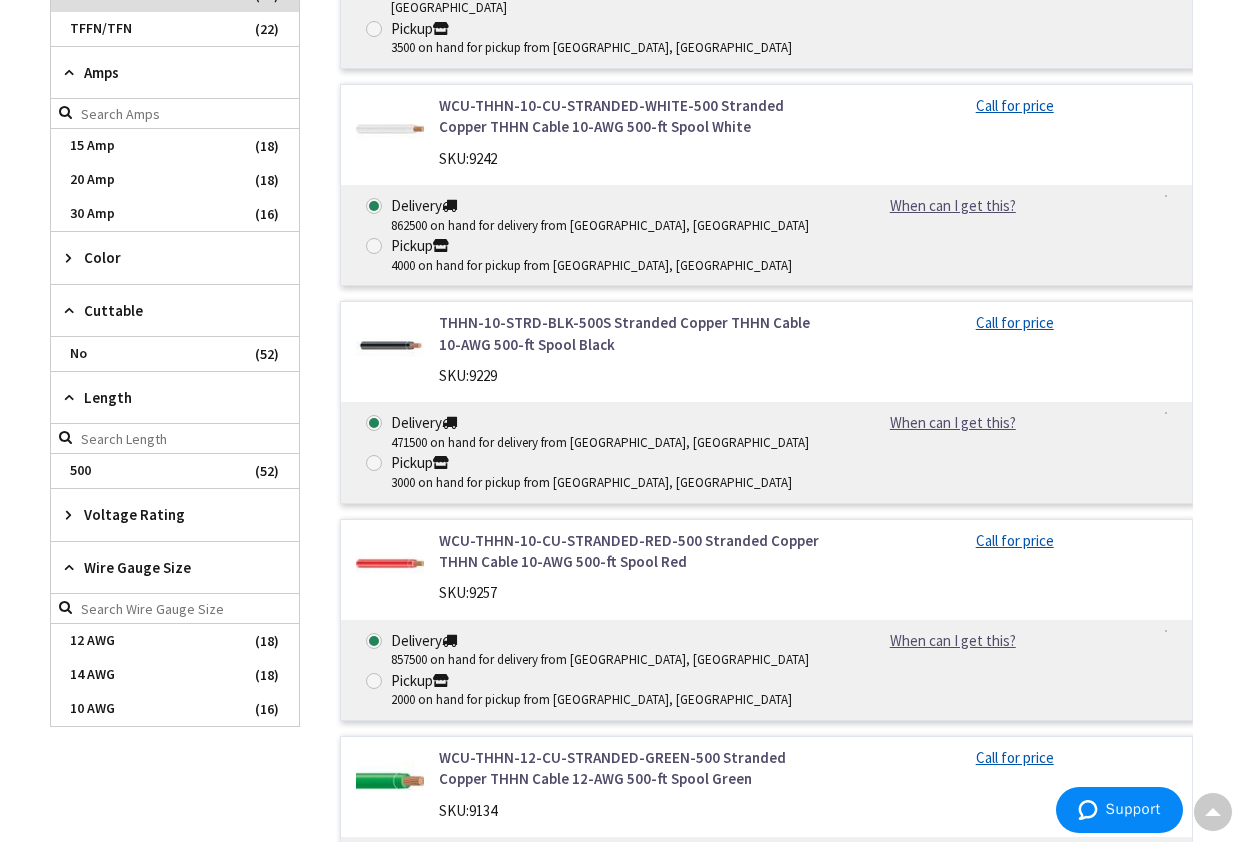click at bounding box center (73, 567) 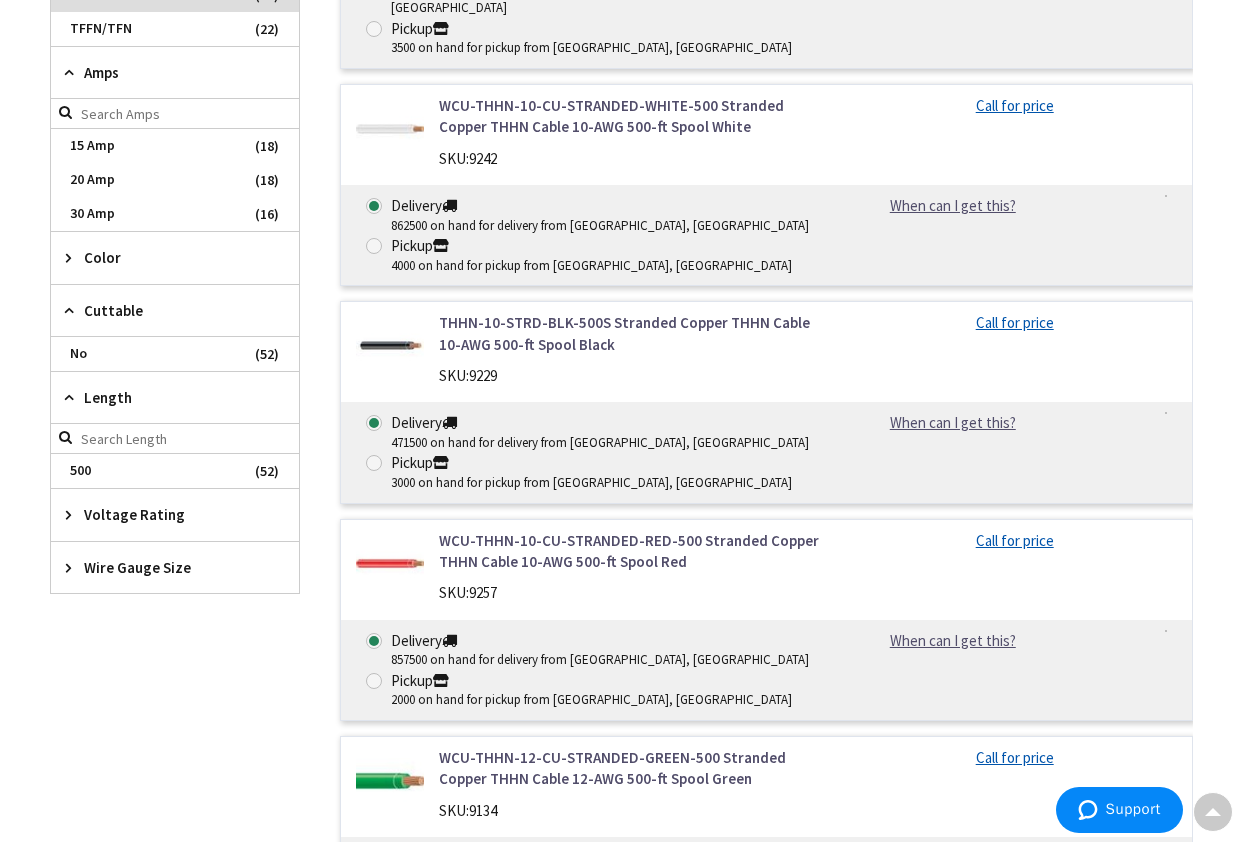 click at bounding box center (73, 567) 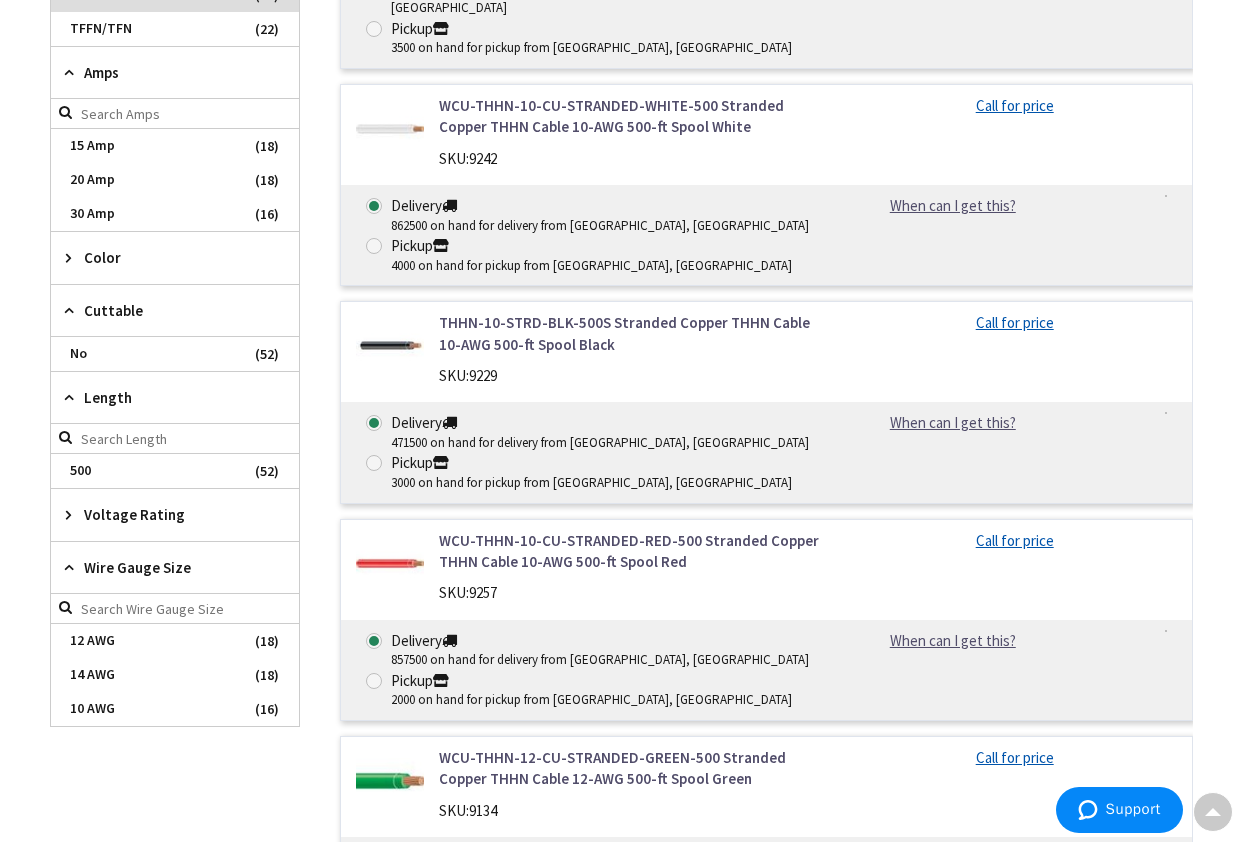 click on "Voltage Rating" at bounding box center (165, 514) 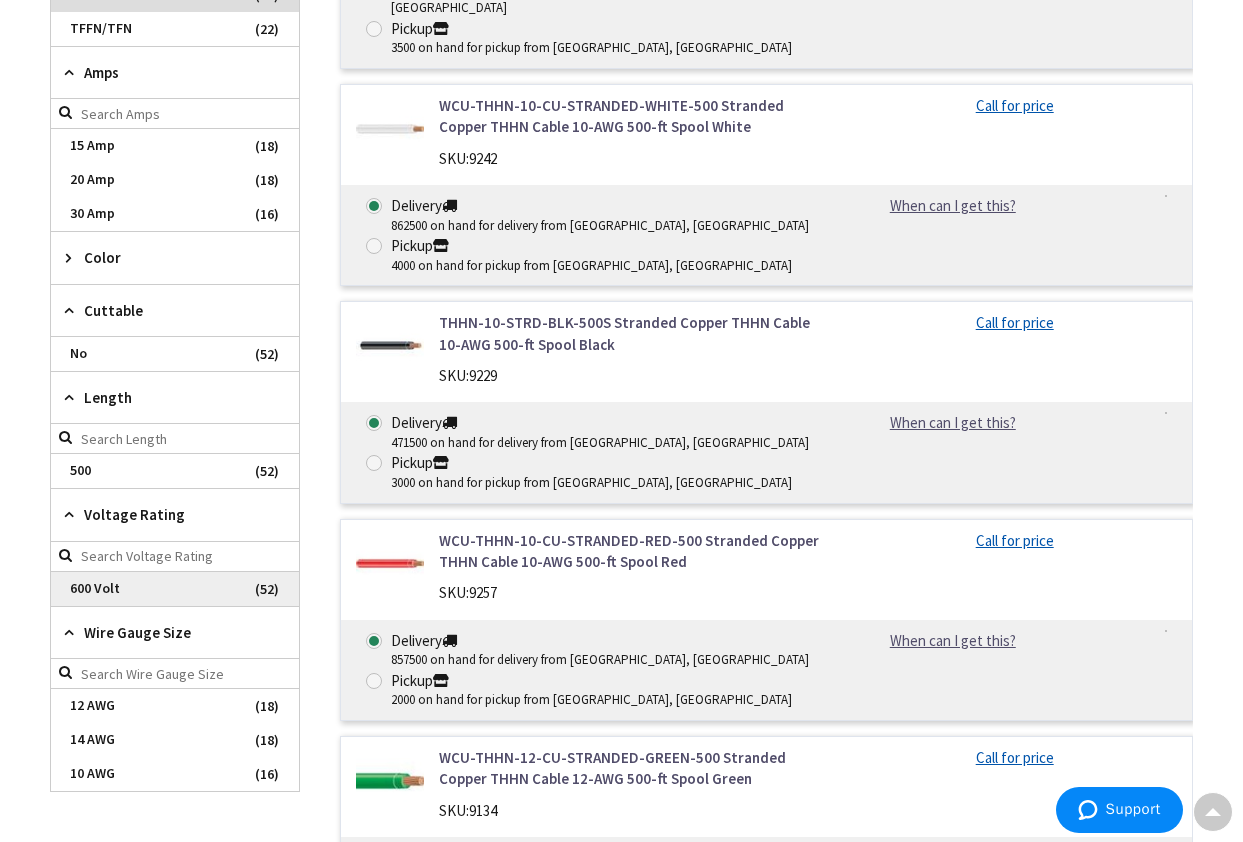 click on "600 Volt" at bounding box center [175, 589] 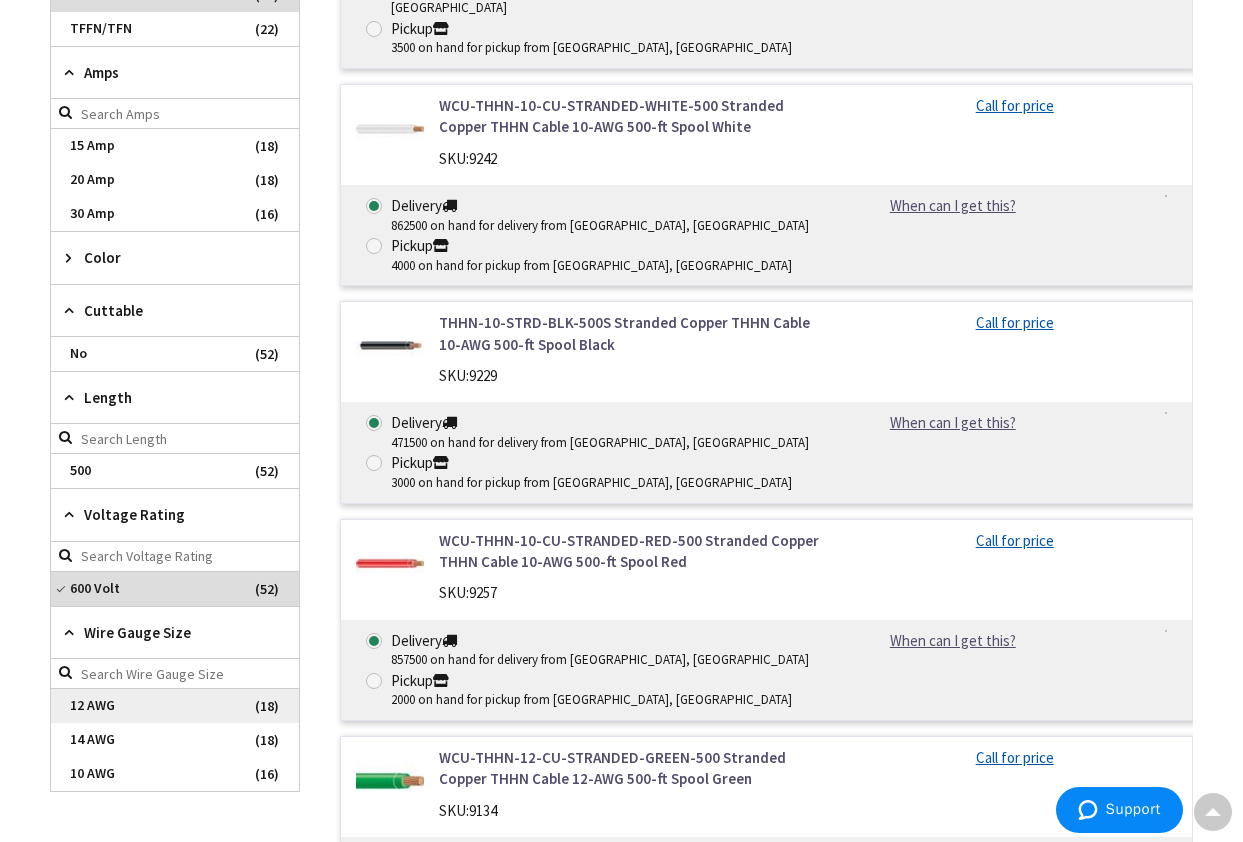 scroll, scrollTop: 918, scrollLeft: 0, axis: vertical 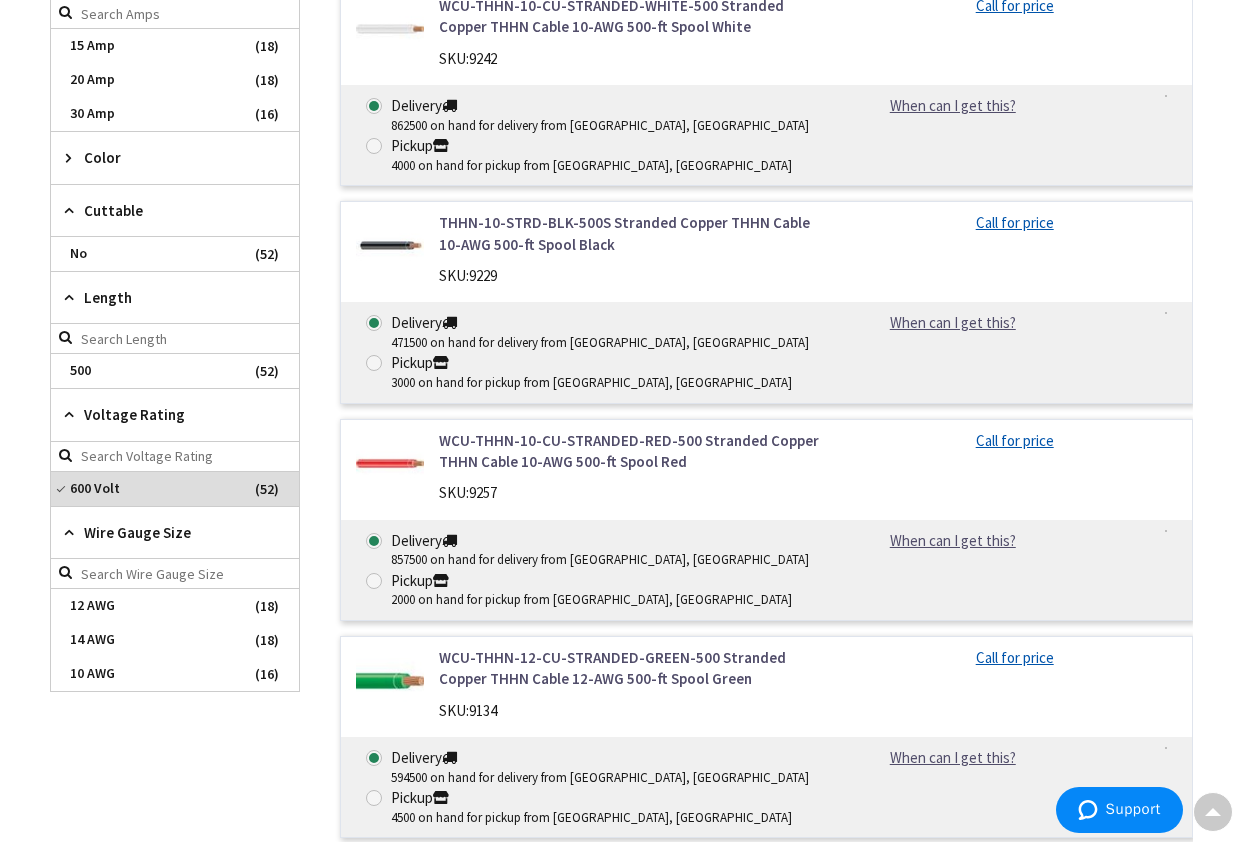 click at bounding box center (175, 574) 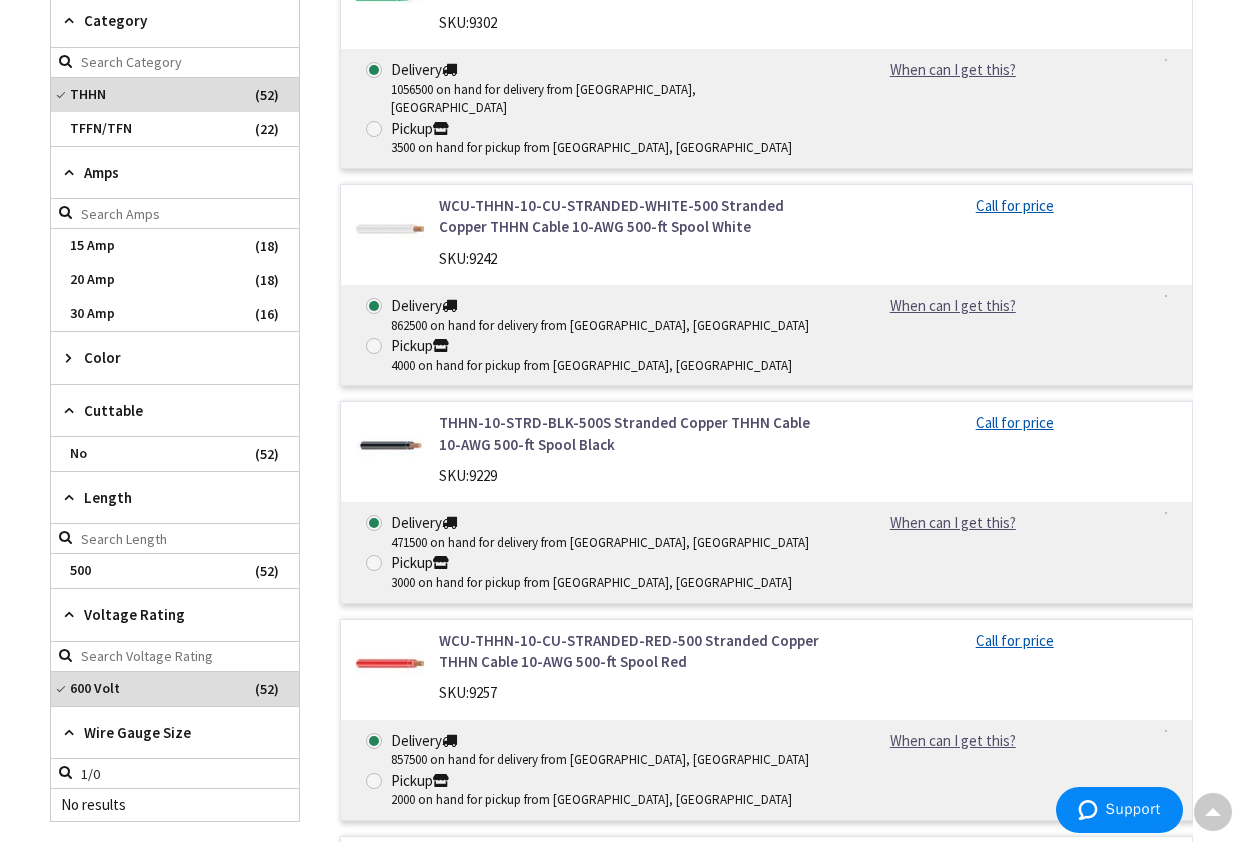 scroll, scrollTop: 618, scrollLeft: 0, axis: vertical 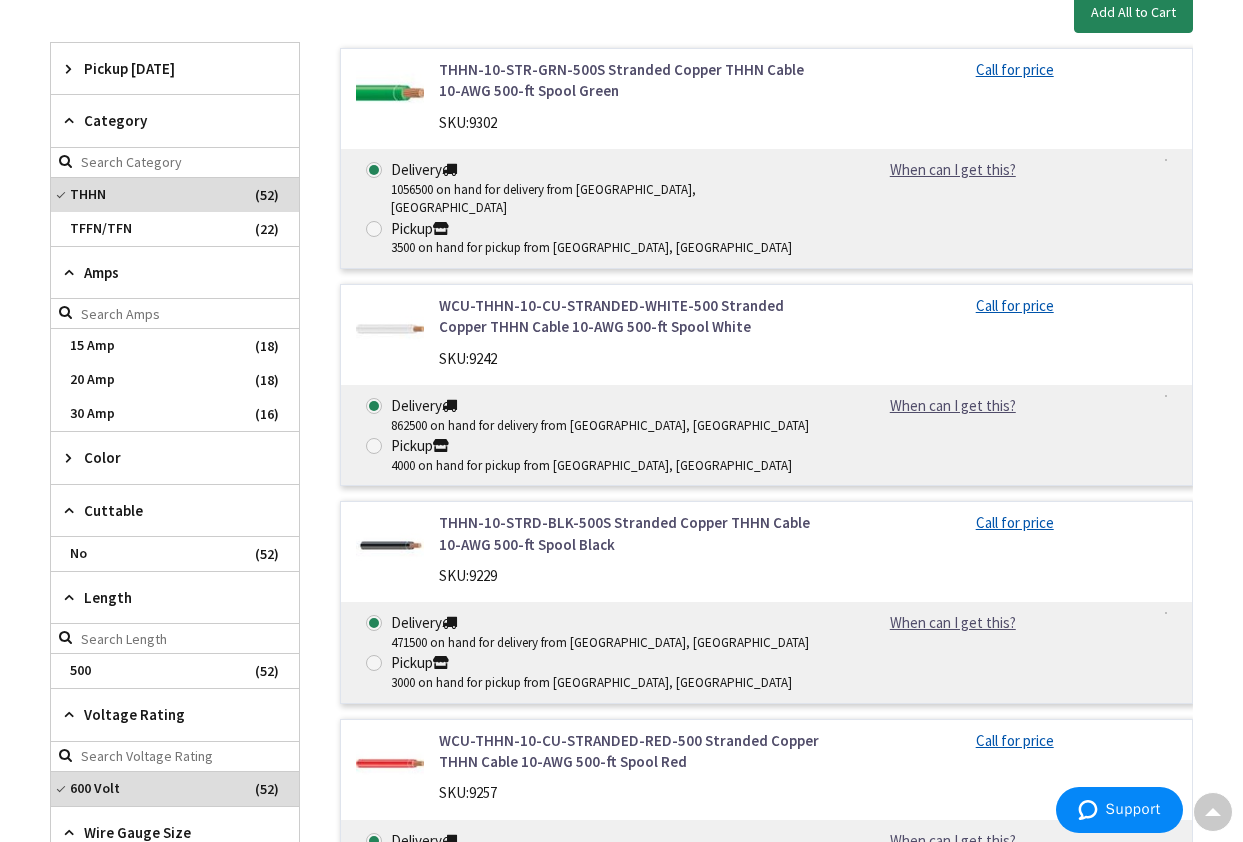 type on "1/0" 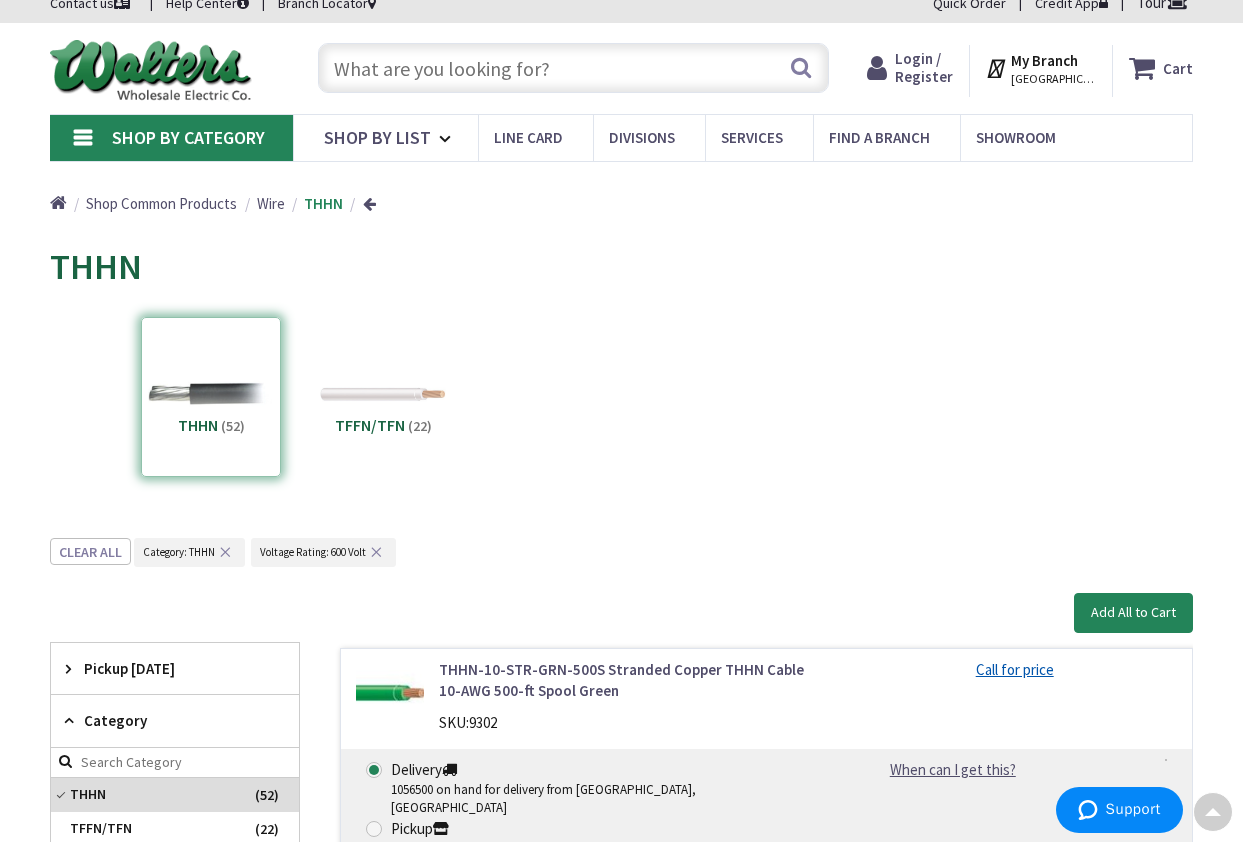 scroll, scrollTop: 0, scrollLeft: 0, axis: both 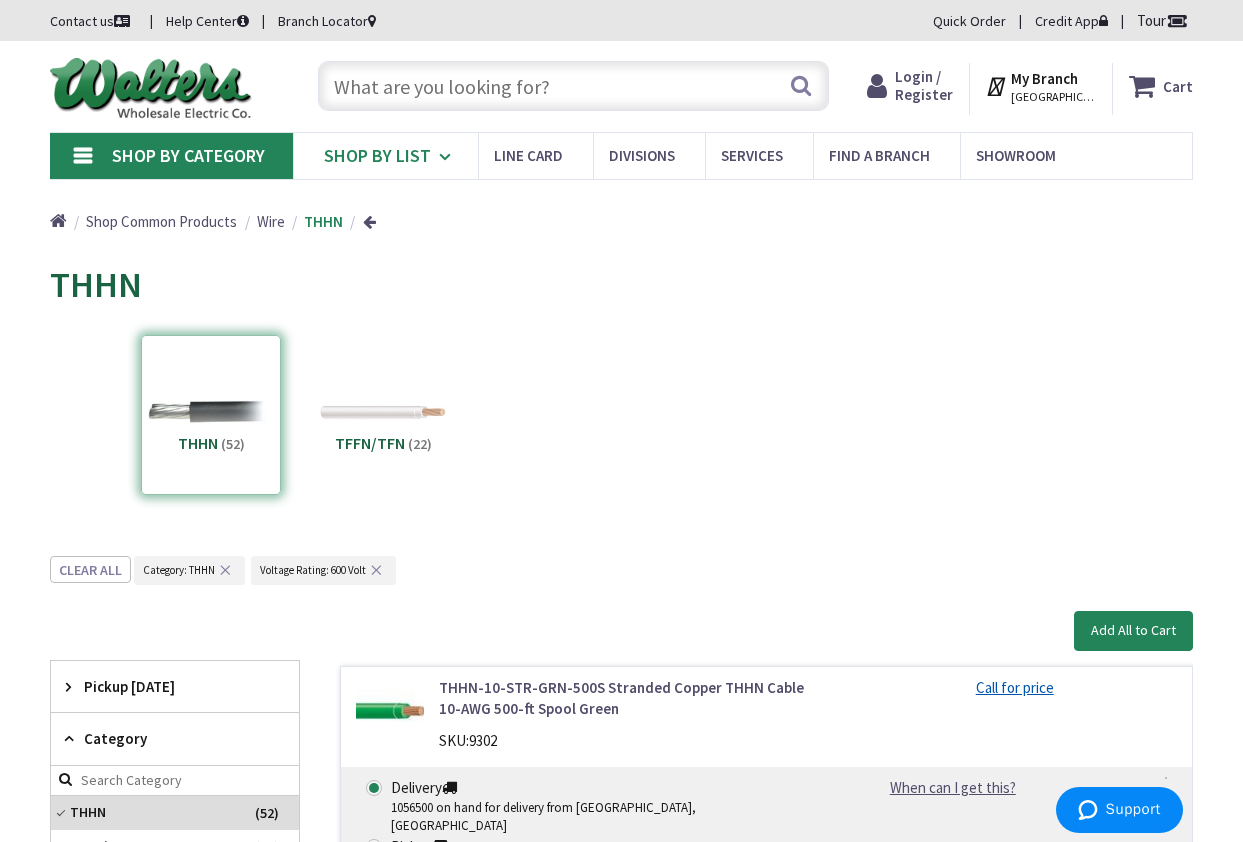 type on "200" 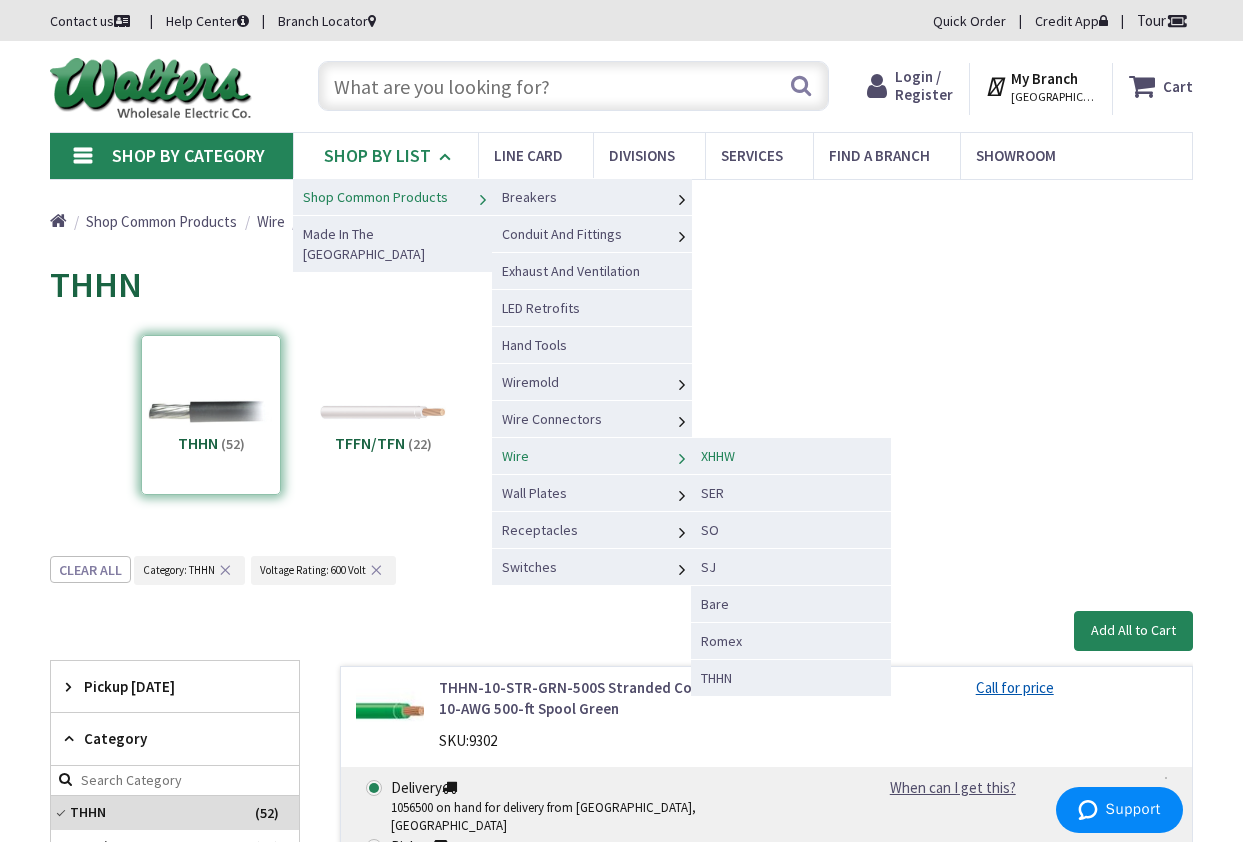 click on "XHHW" at bounding box center (718, 456) 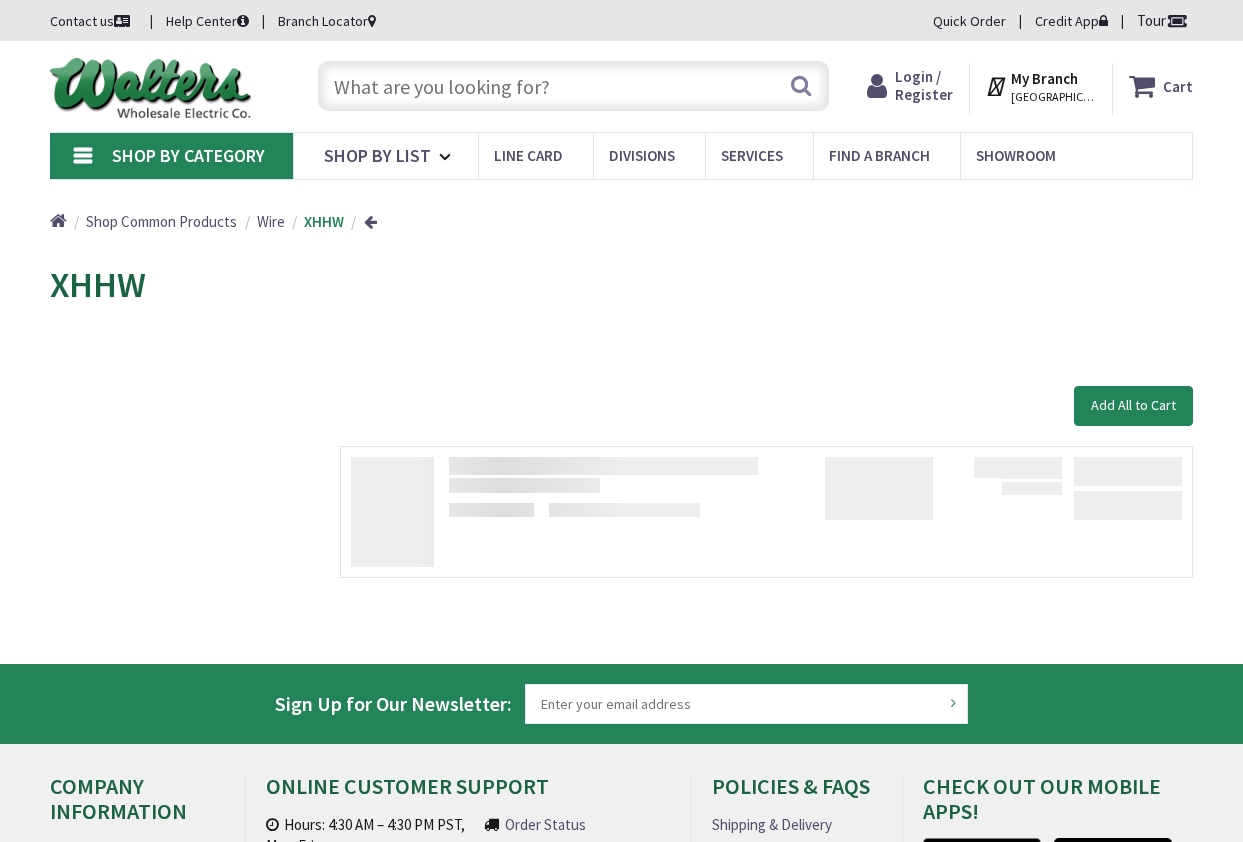 scroll, scrollTop: 0, scrollLeft: 0, axis: both 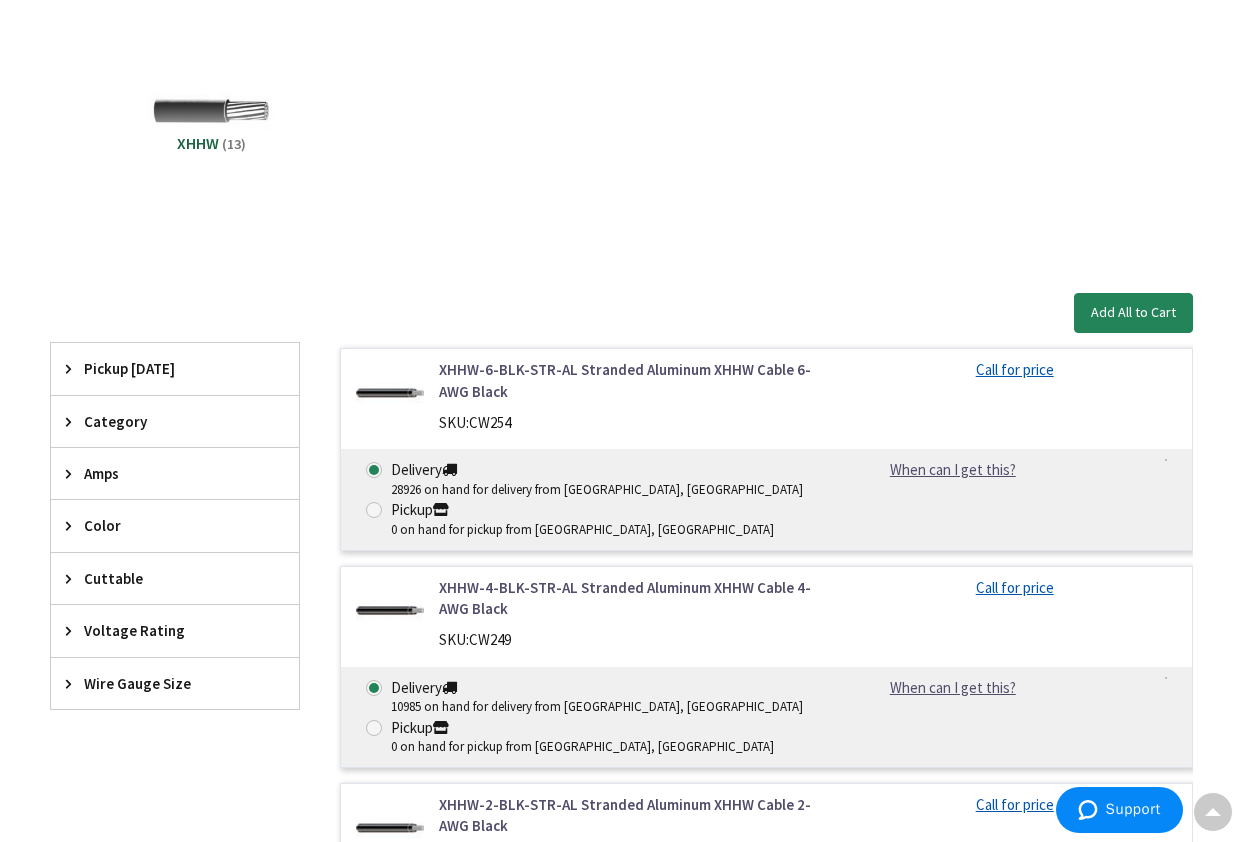 click on "Amps" at bounding box center (165, 473) 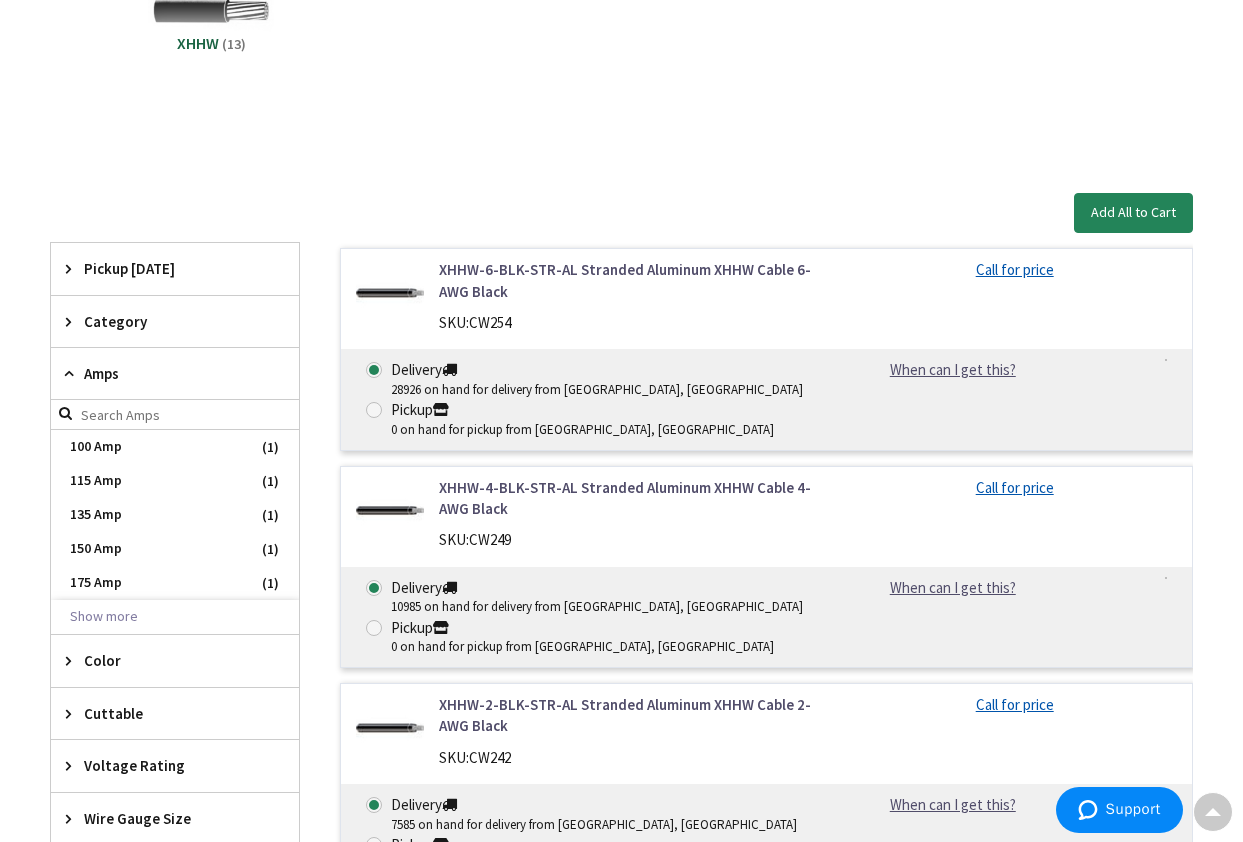 scroll, scrollTop: 600, scrollLeft: 0, axis: vertical 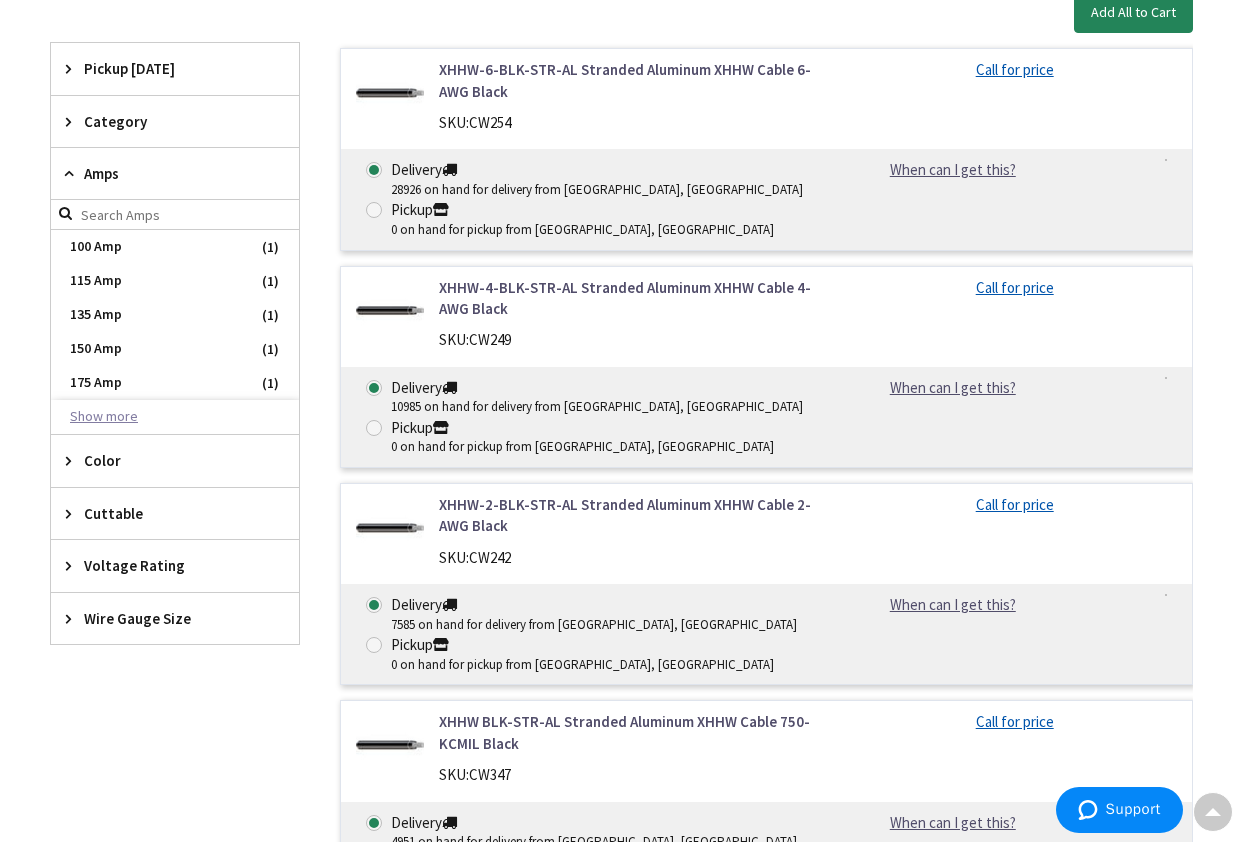 click on "Show more" at bounding box center [175, 417] 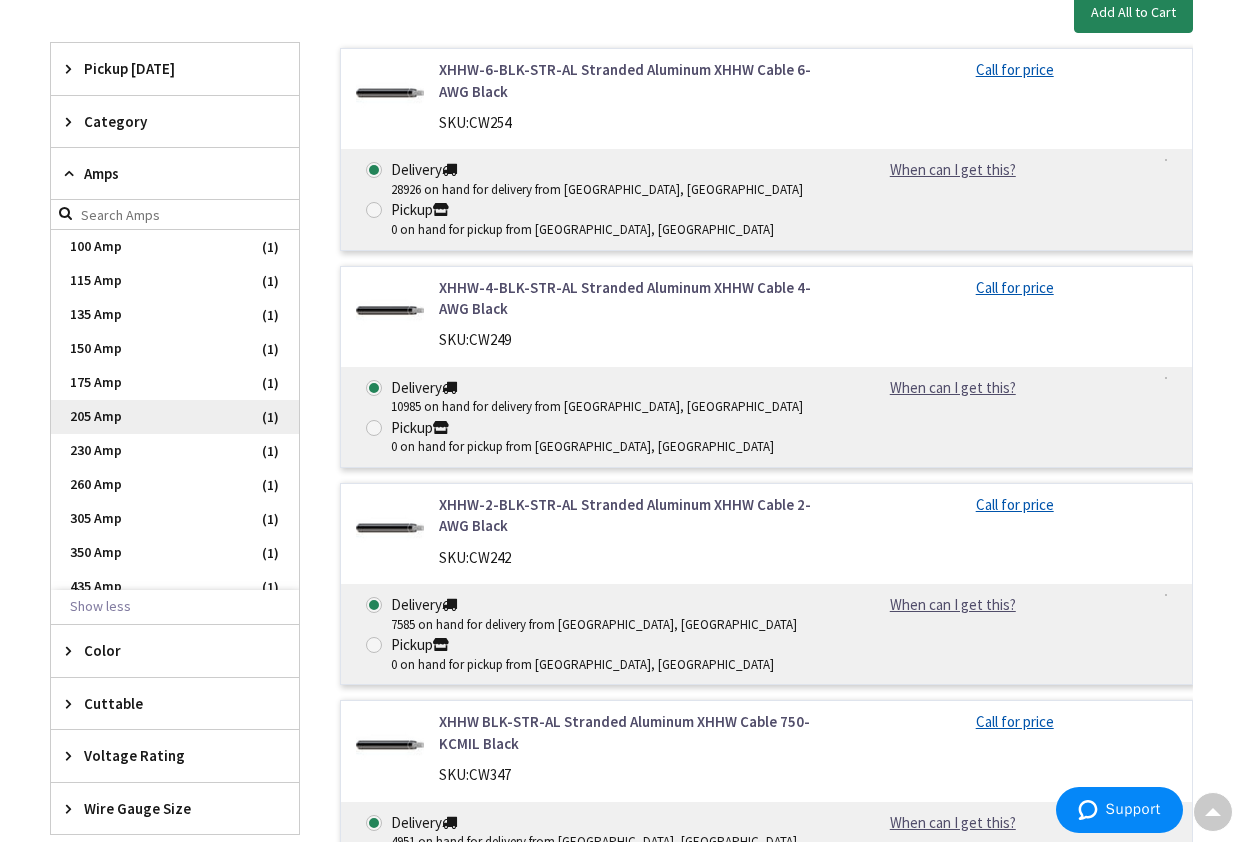 click on "205 Amp" at bounding box center [175, 417] 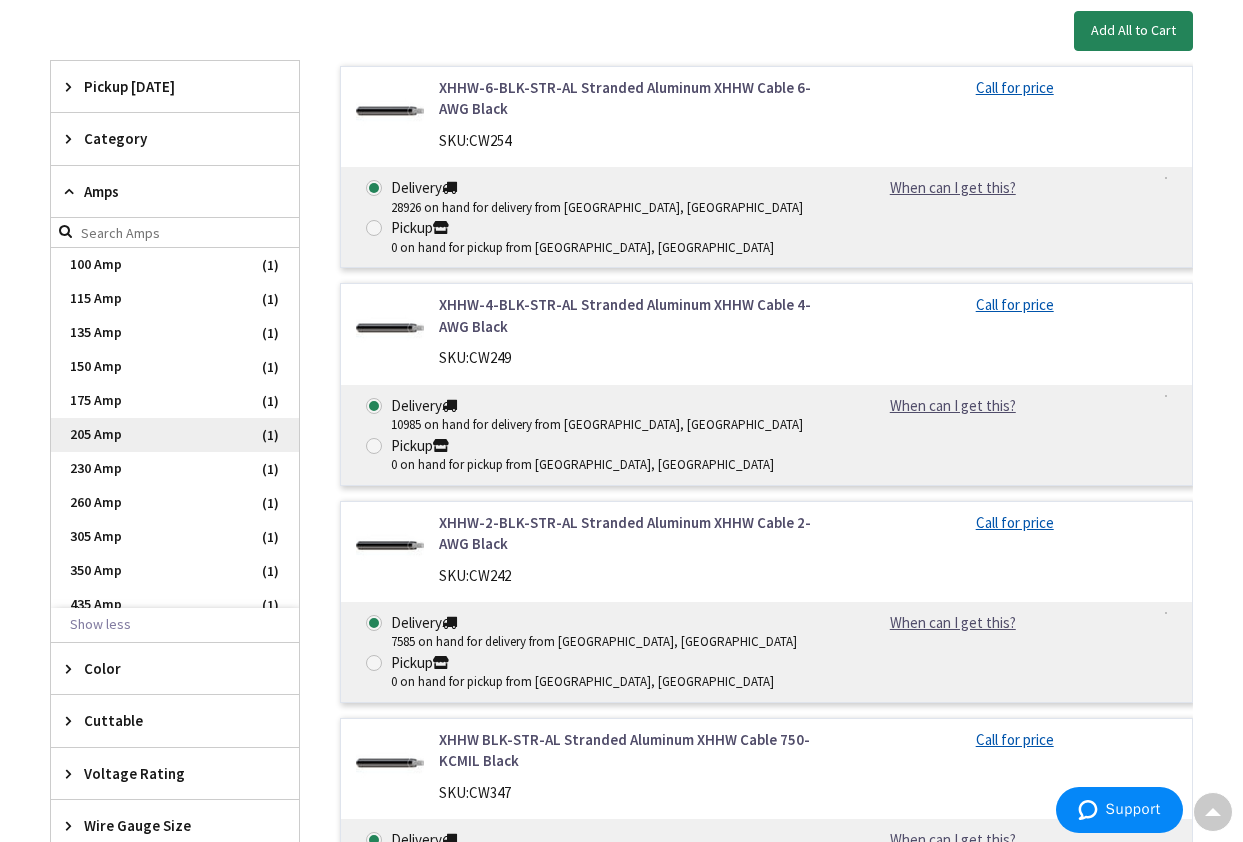 scroll, scrollTop: 618, scrollLeft: 0, axis: vertical 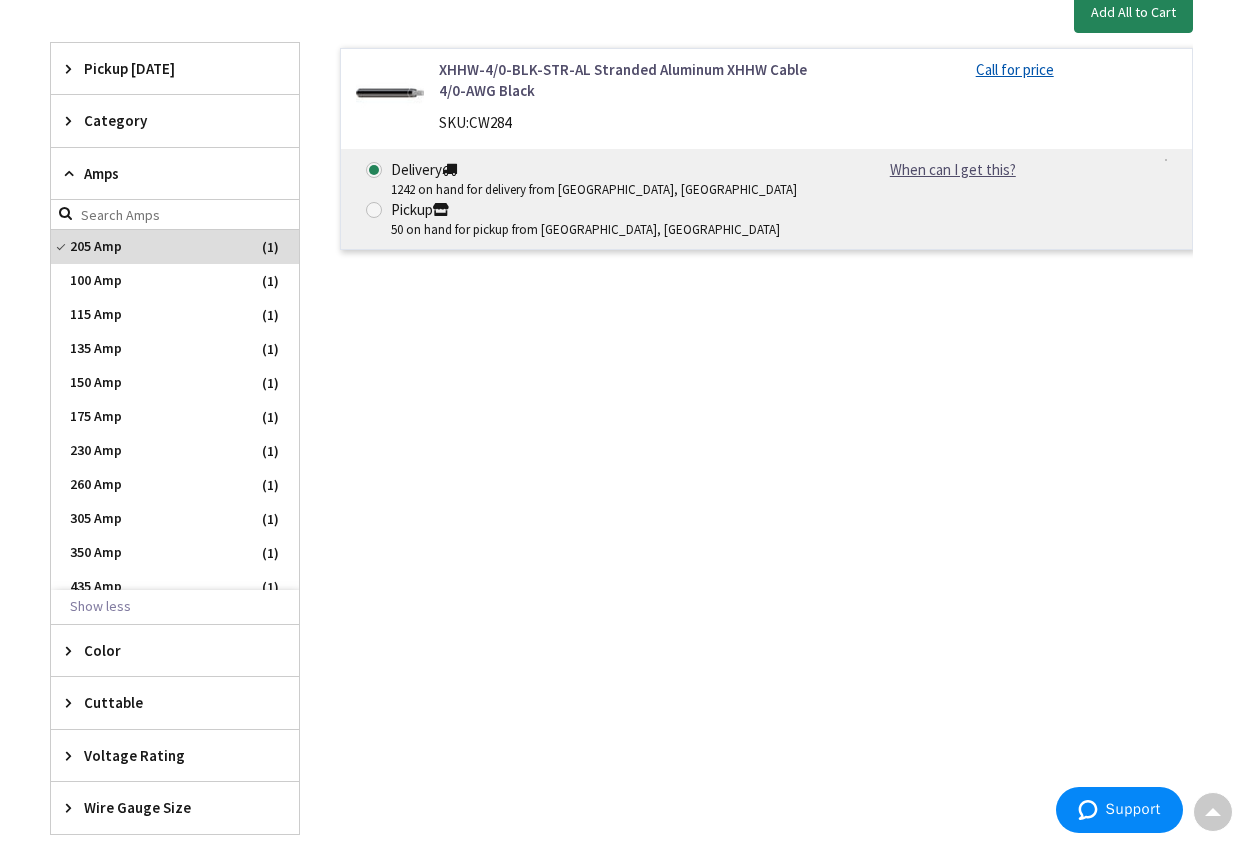click on "Category" at bounding box center (175, 120) 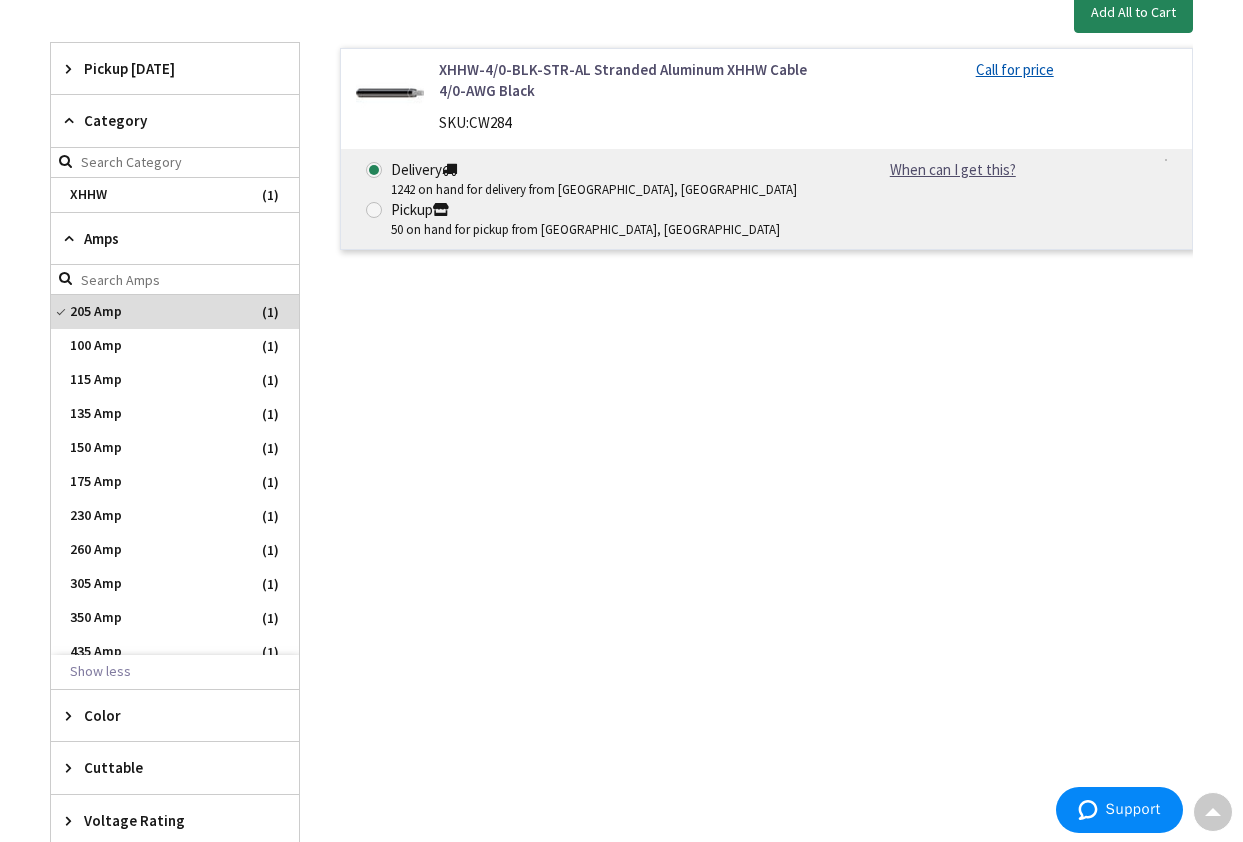 click on "Pickup Today" at bounding box center [165, 68] 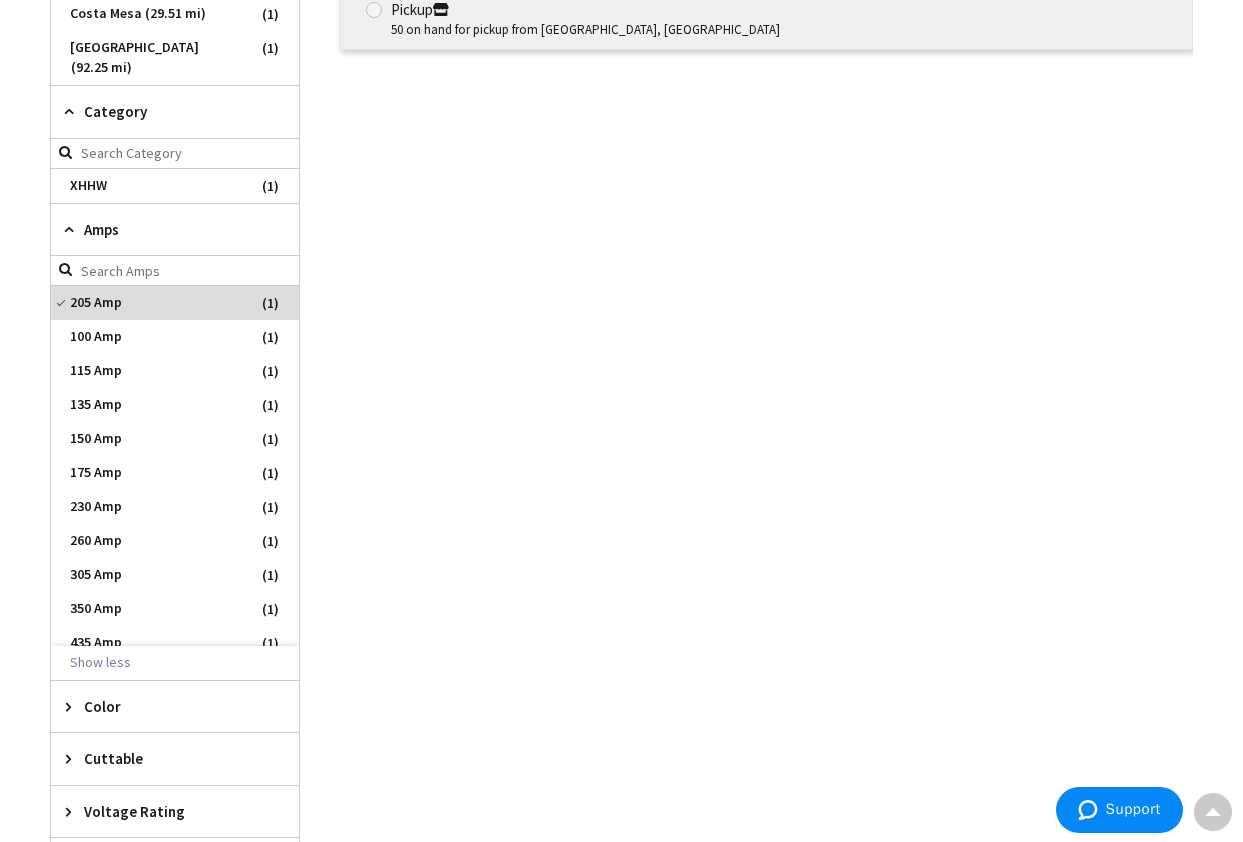 scroll, scrollTop: 918, scrollLeft: 0, axis: vertical 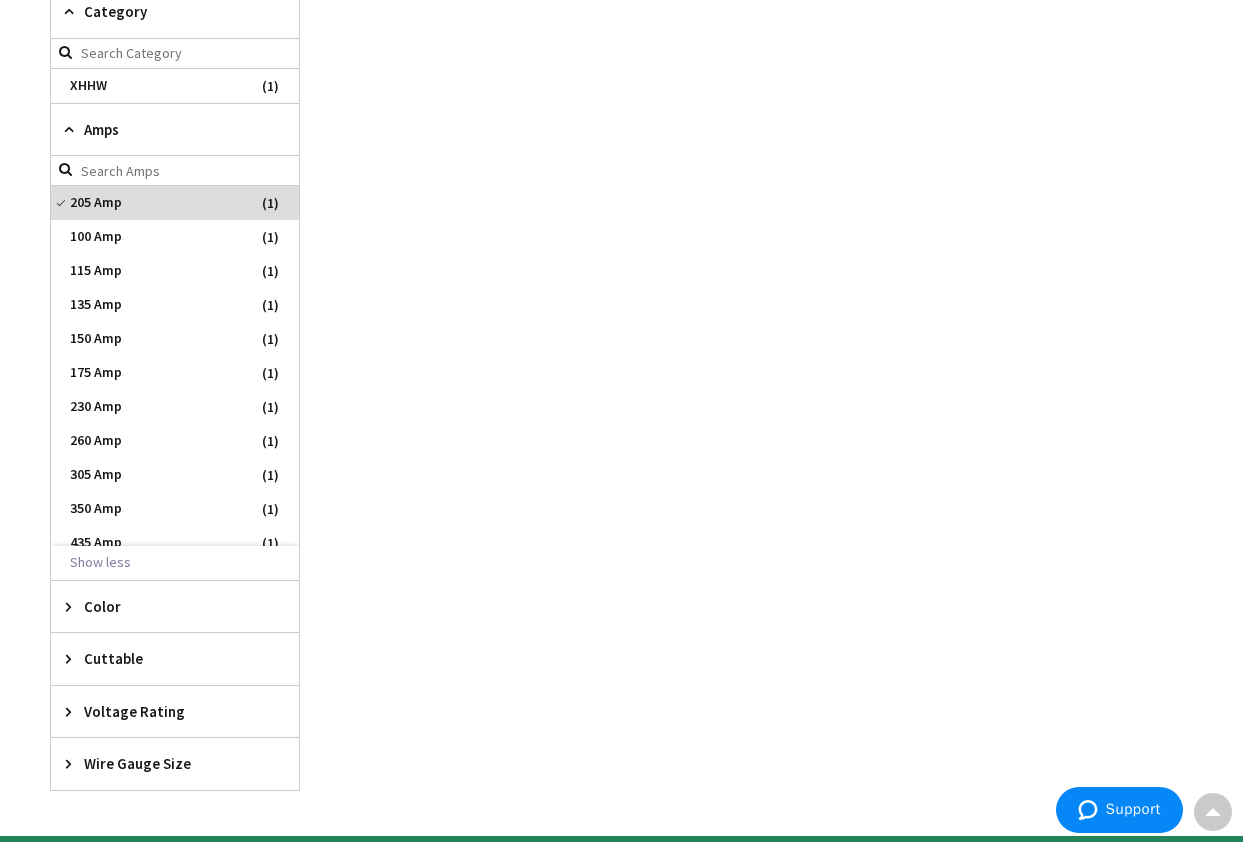 click on "Cuttable" at bounding box center [165, 658] 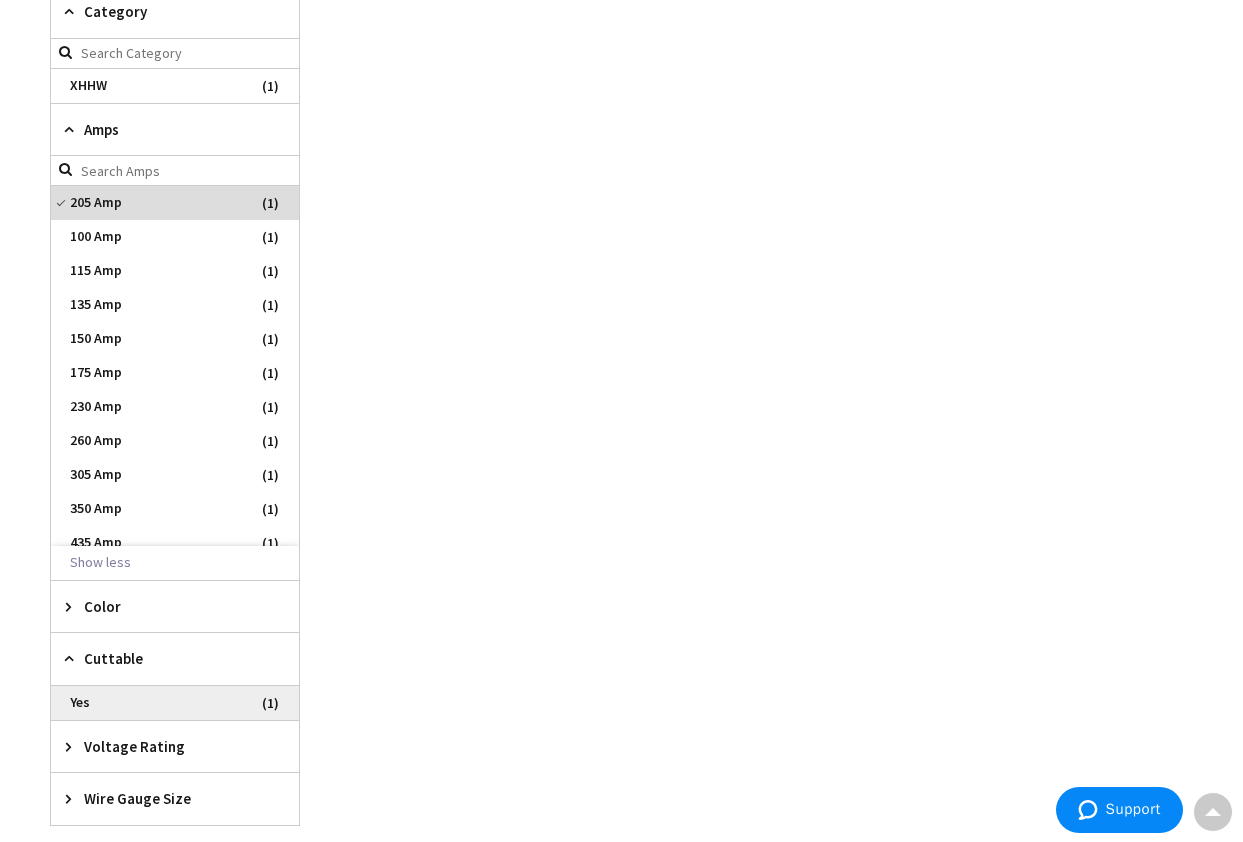 click on "Yes" at bounding box center [175, 703] 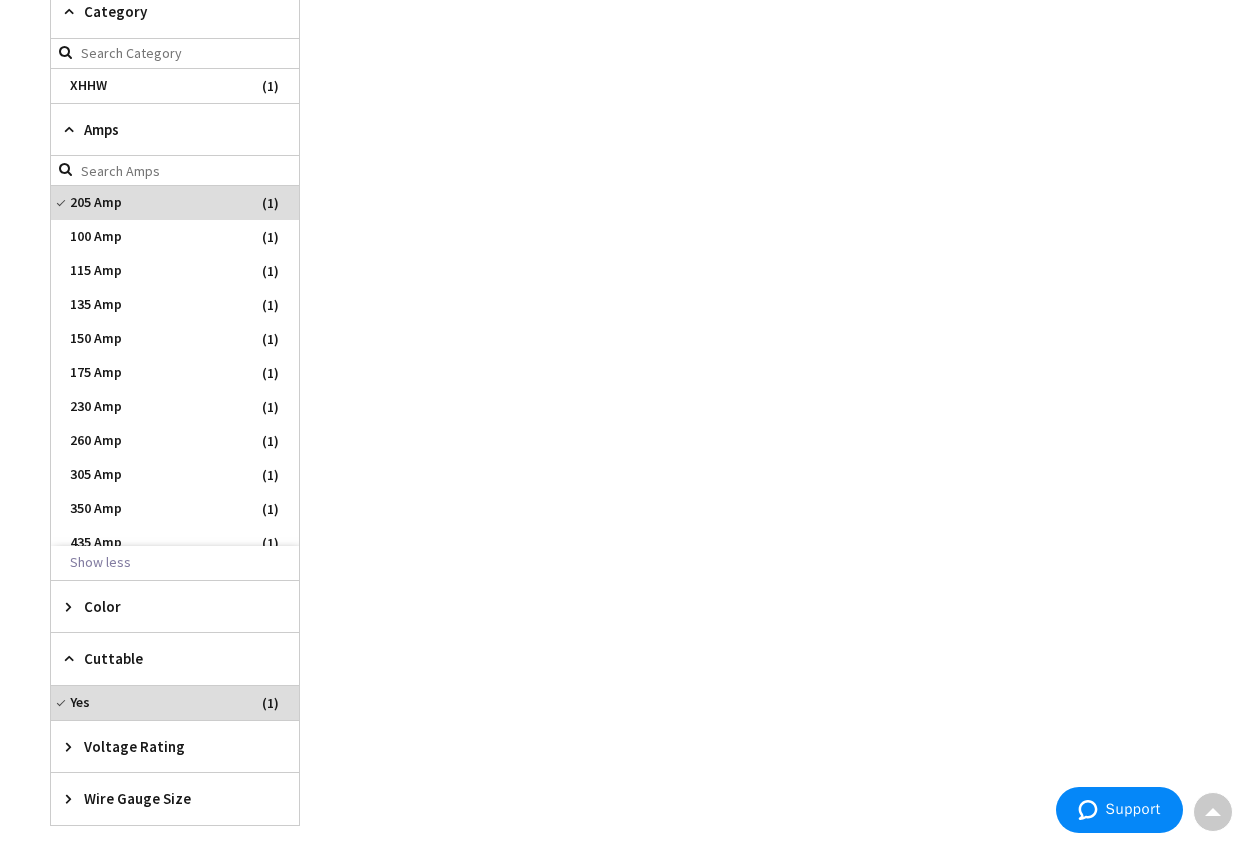 click on "Wire Gauge Size" at bounding box center [165, 798] 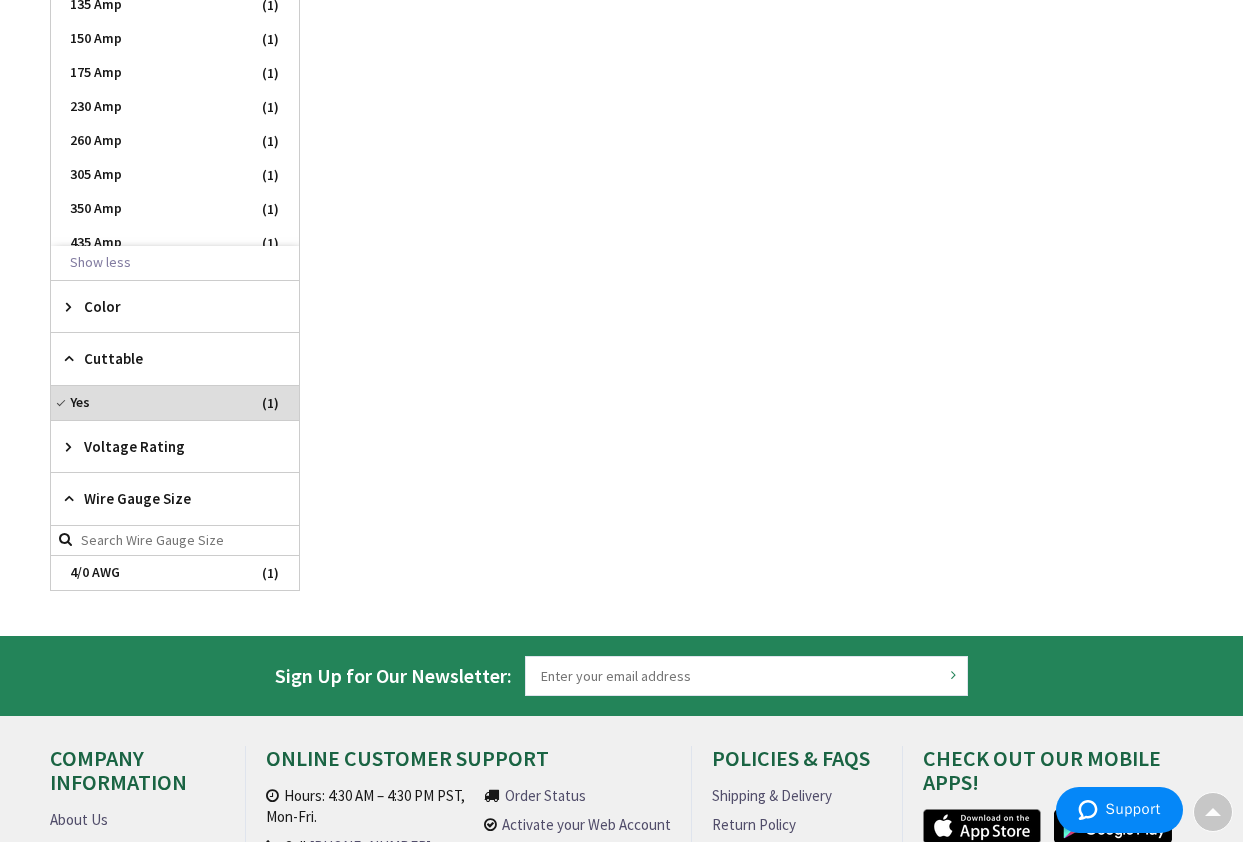 scroll, scrollTop: 1318, scrollLeft: 0, axis: vertical 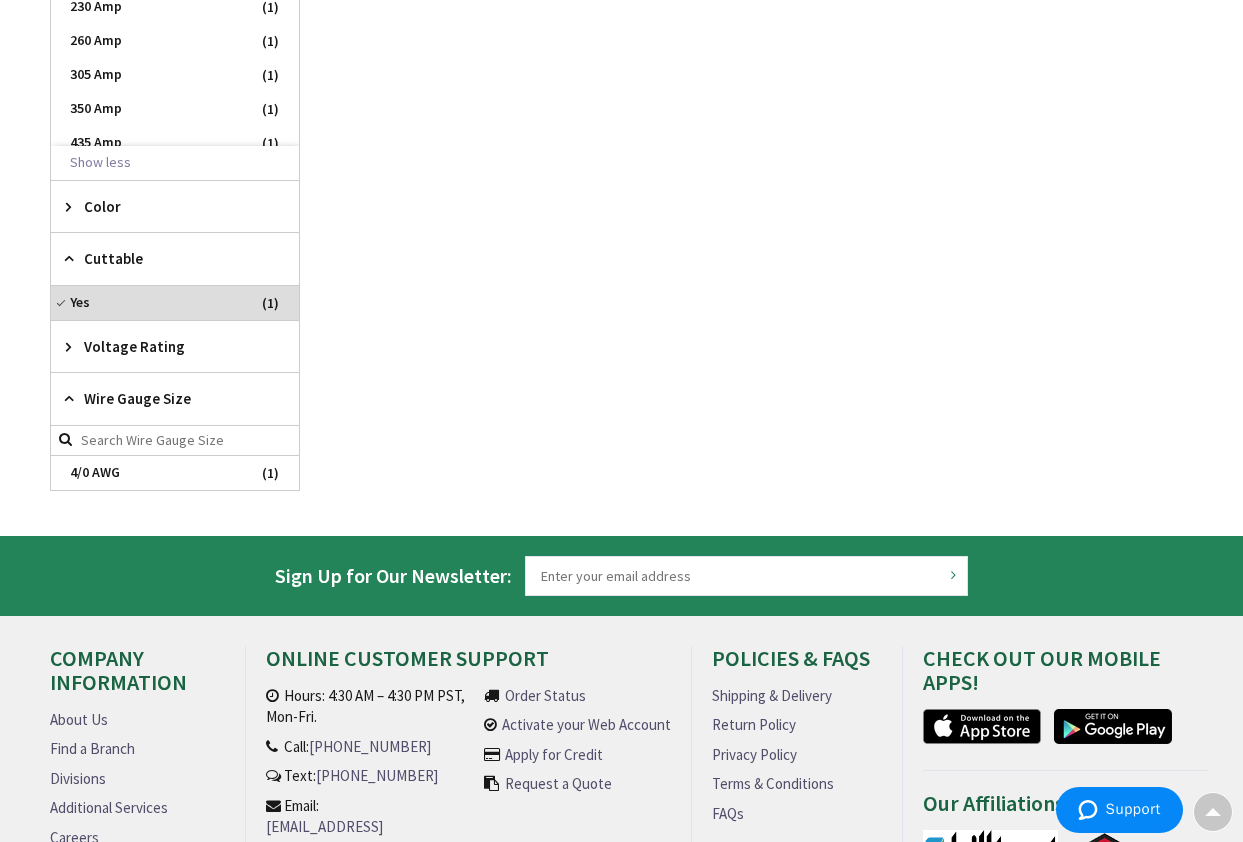 click at bounding box center (175, 441) 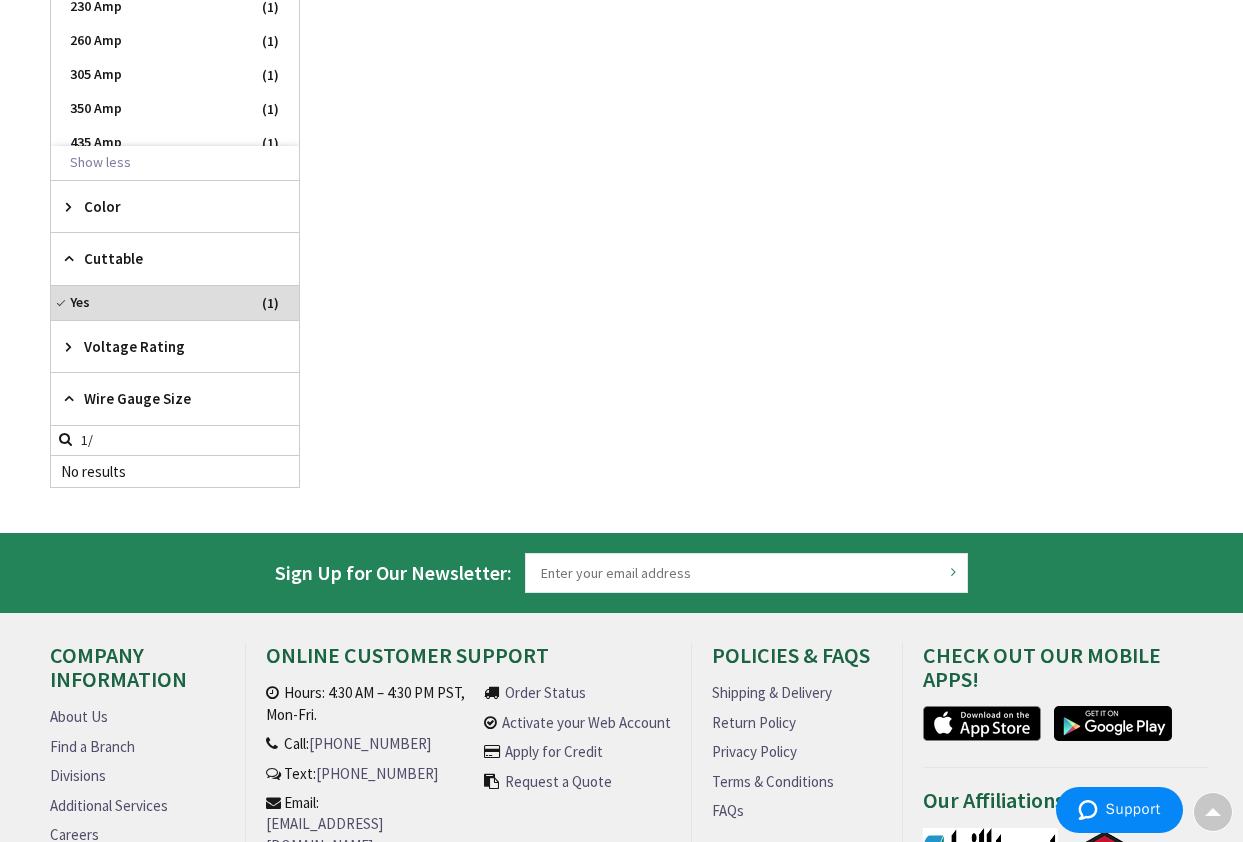 click on "1/" at bounding box center [175, 441] 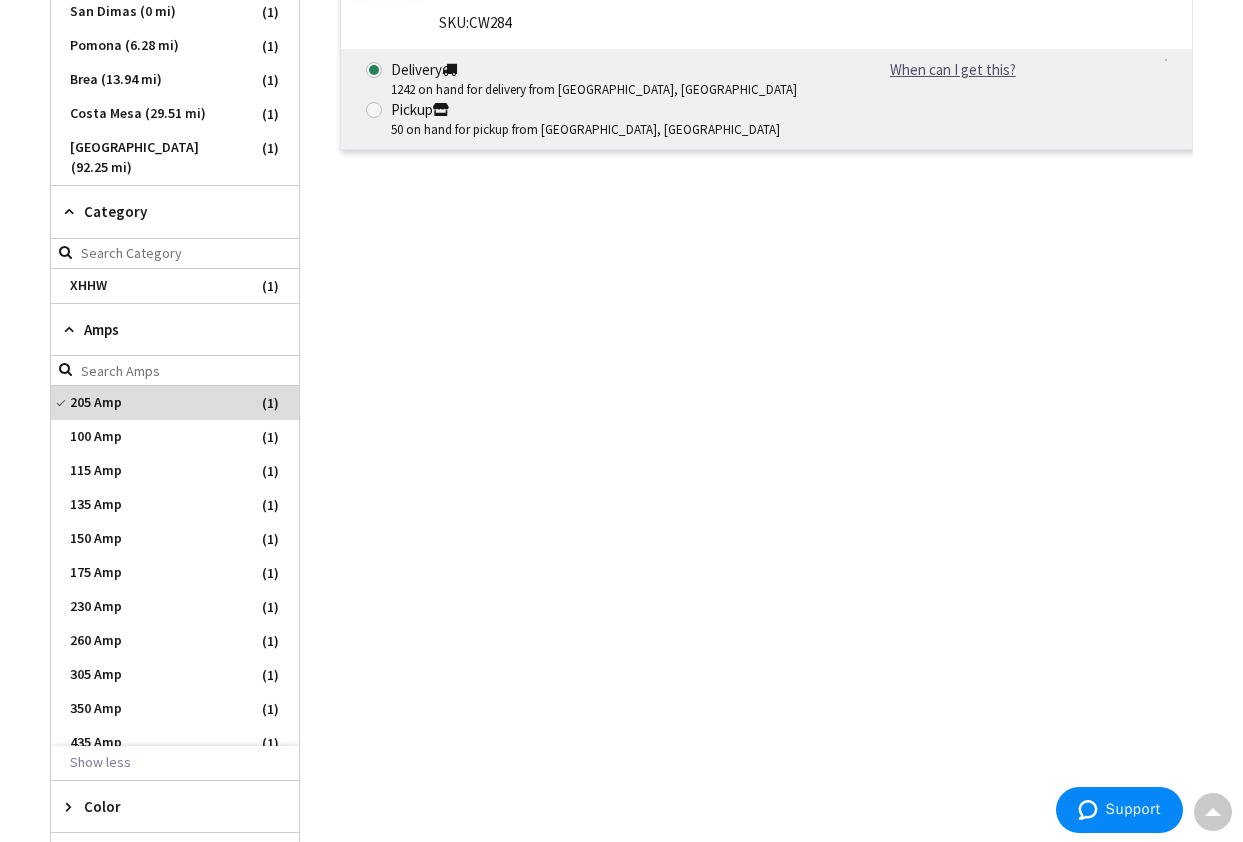 scroll, scrollTop: 618, scrollLeft: 0, axis: vertical 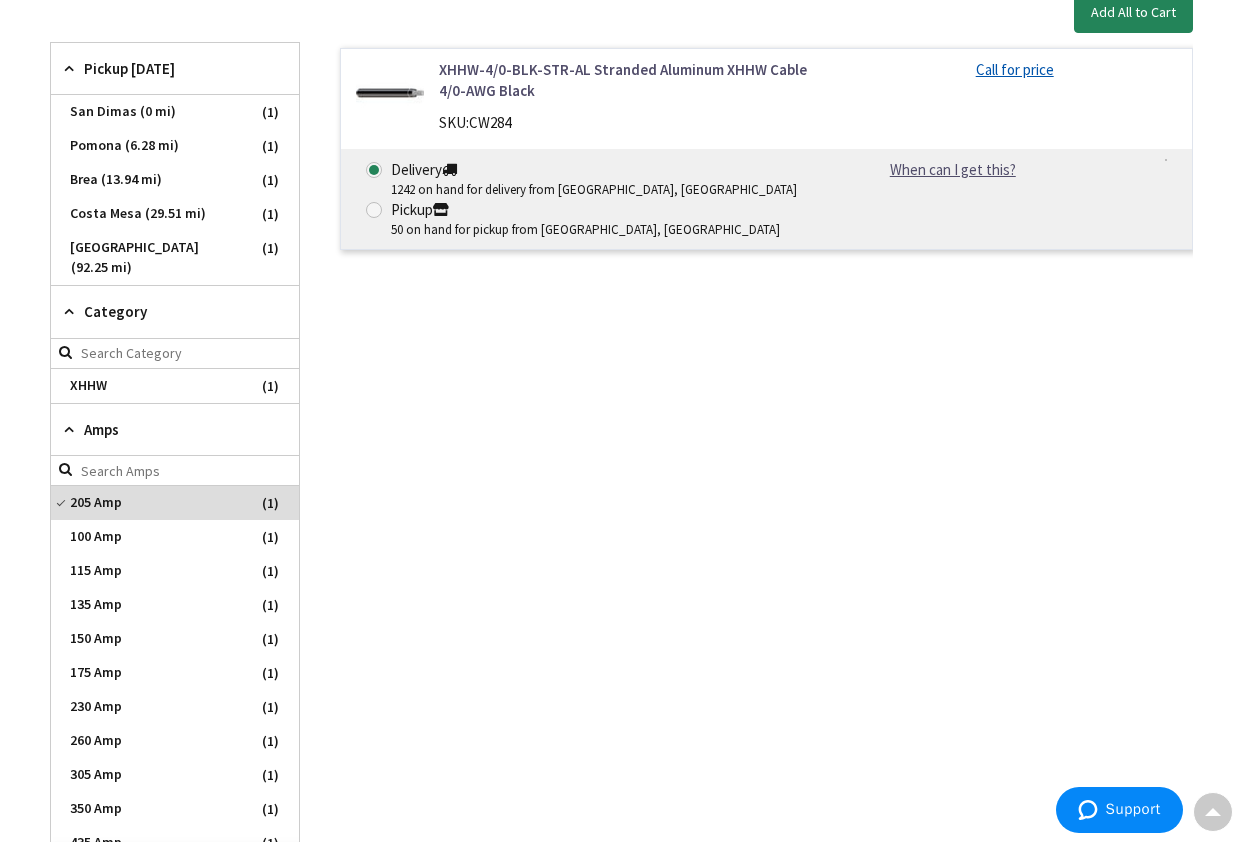 type on "1/0" 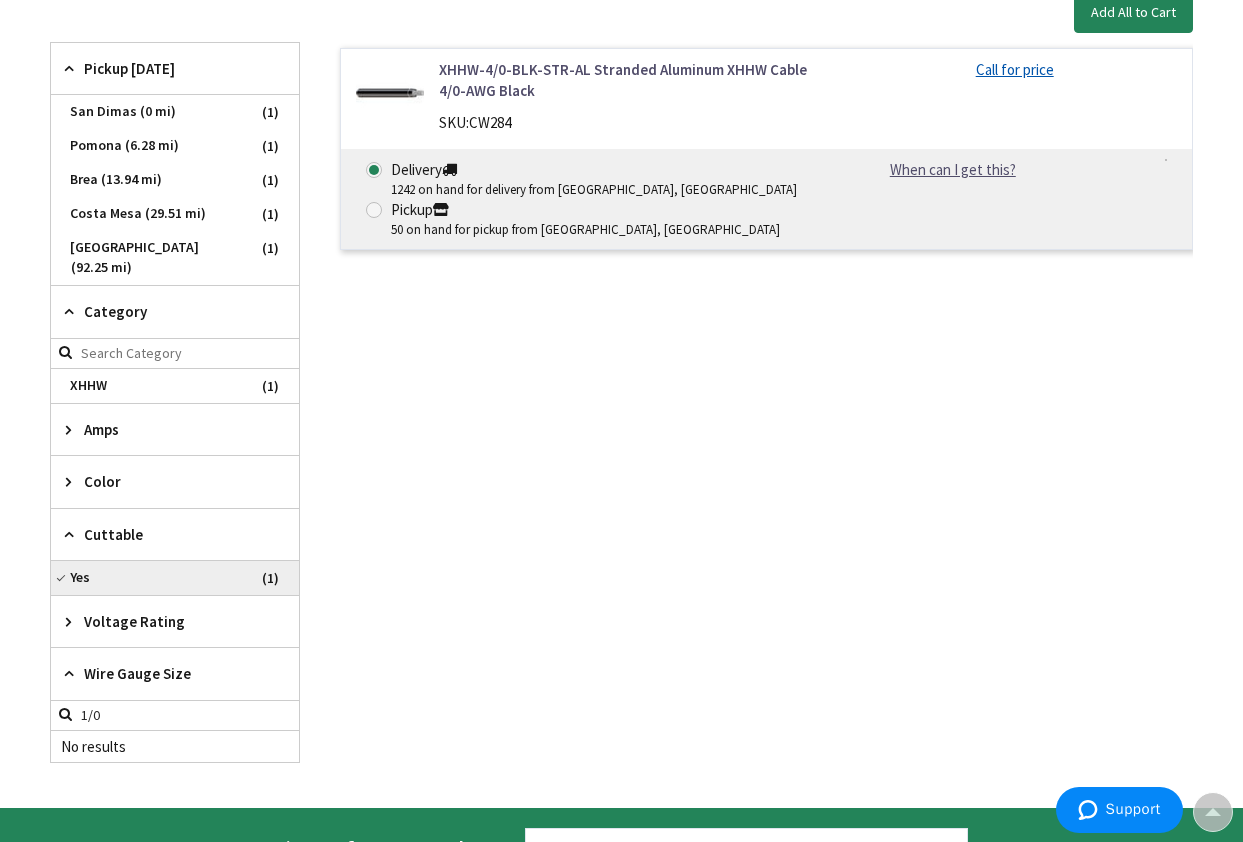 click on "Yes" at bounding box center (175, 578) 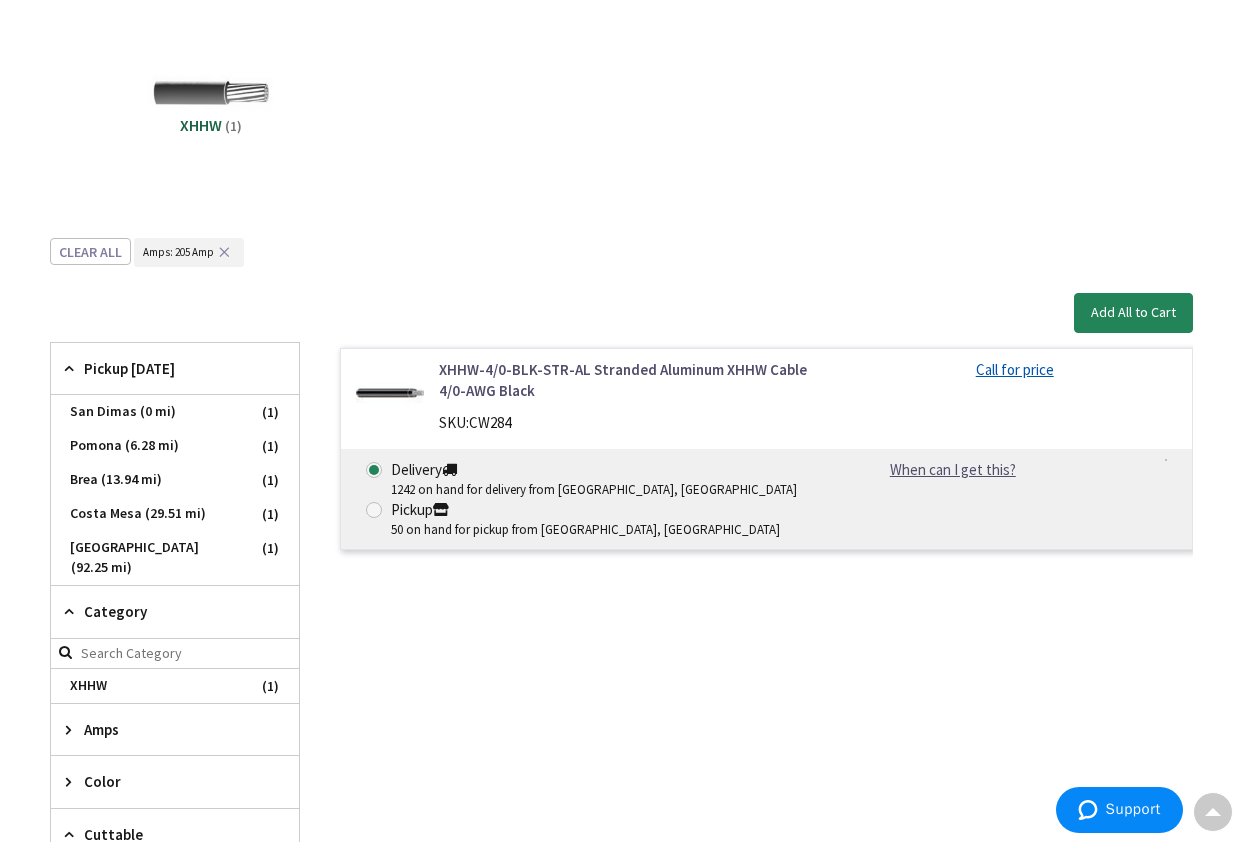 scroll, scrollTop: 218, scrollLeft: 0, axis: vertical 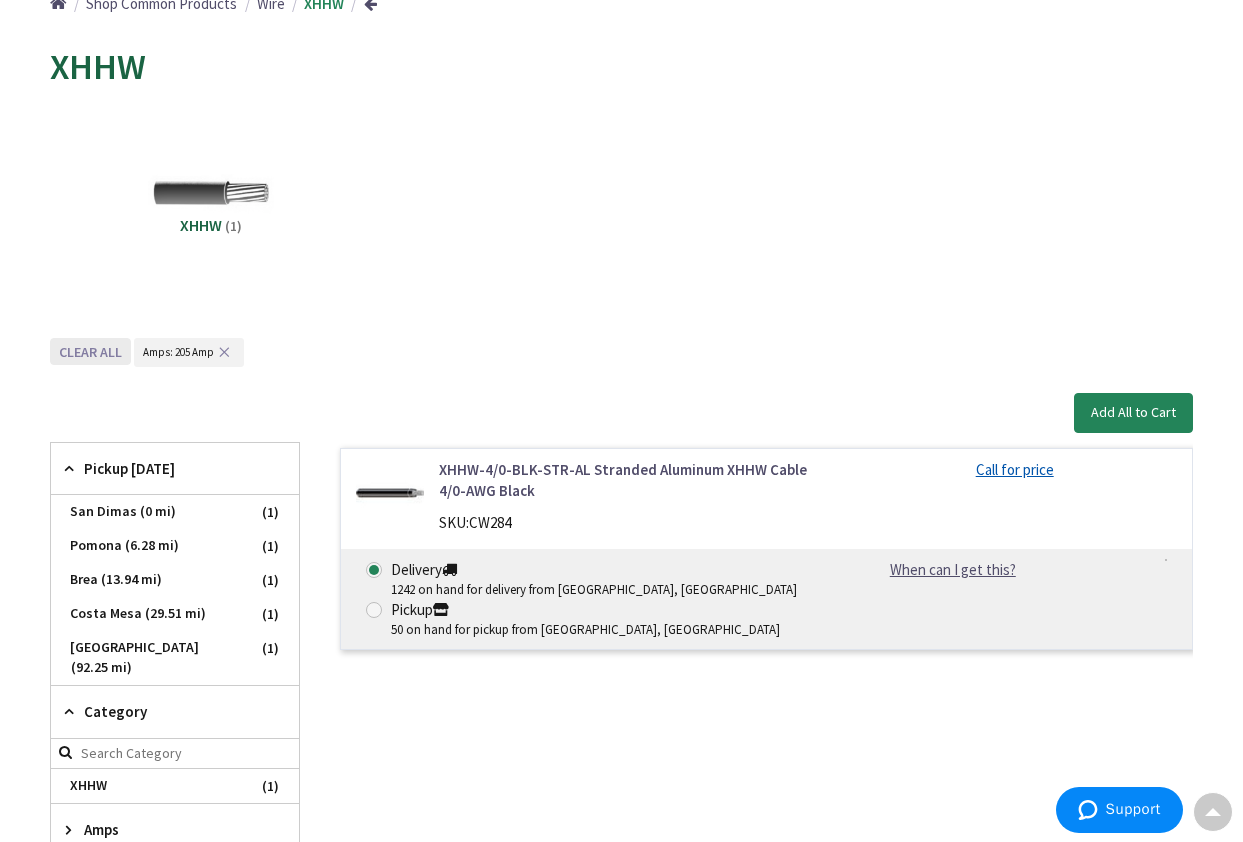 click on "Clear all" at bounding box center [90, 351] 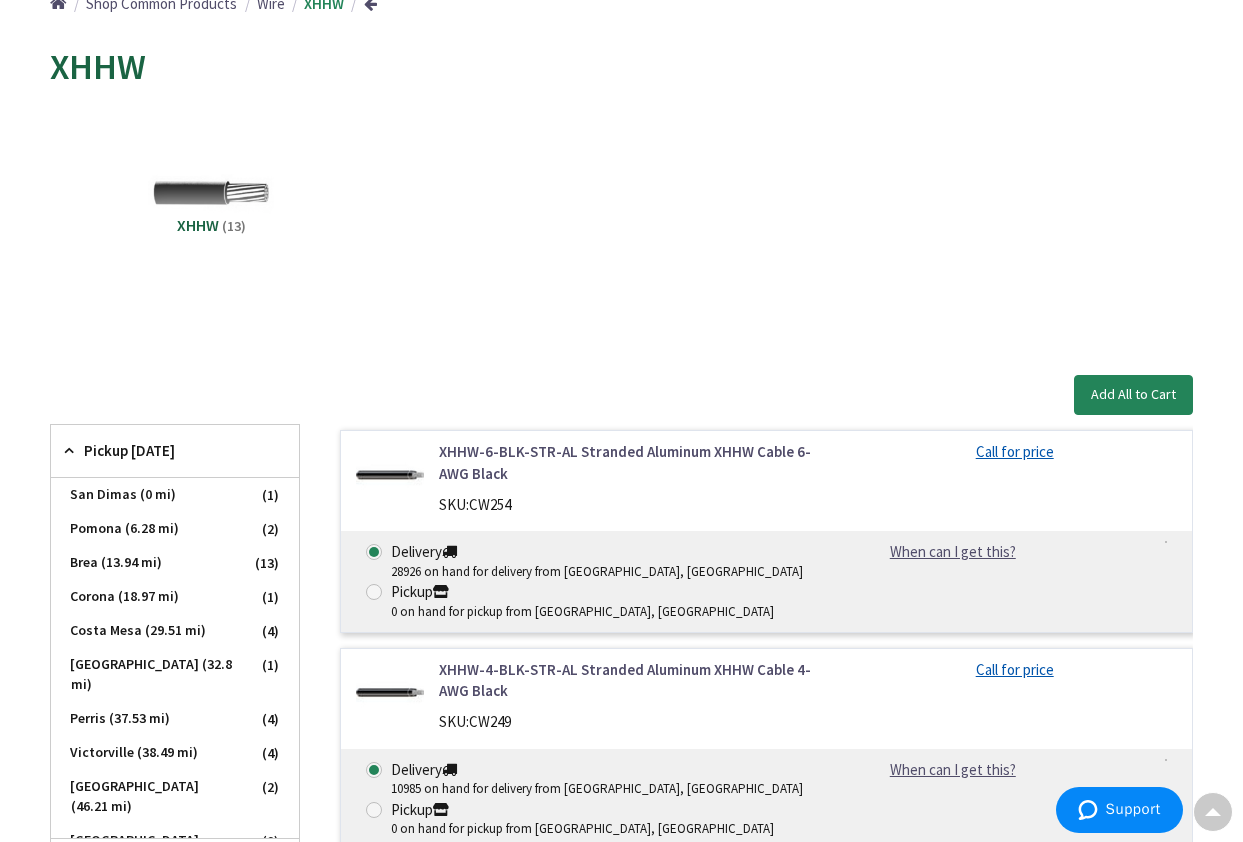 scroll, scrollTop: 18, scrollLeft: 0, axis: vertical 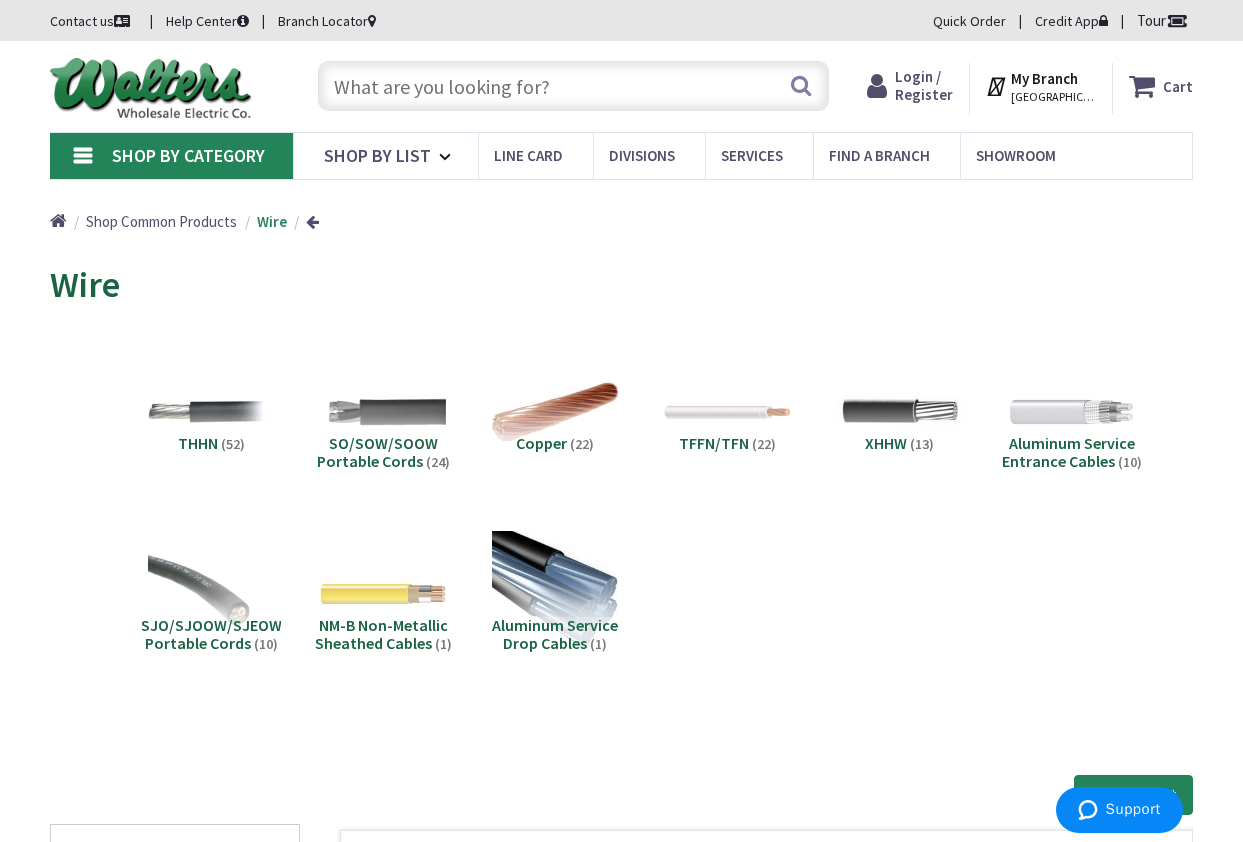click on "Aluminum Service Drop Cables" at bounding box center [555, 634] 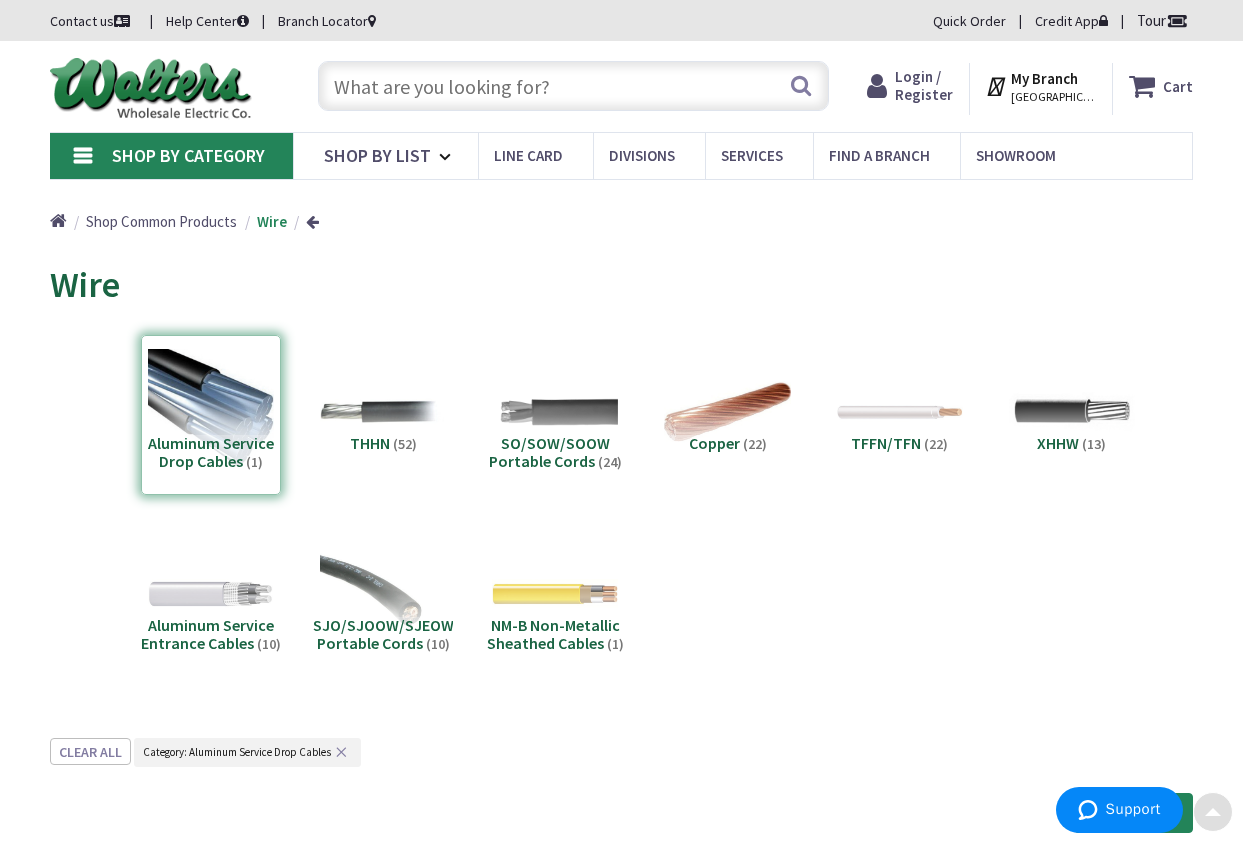 scroll, scrollTop: 738, scrollLeft: 0, axis: vertical 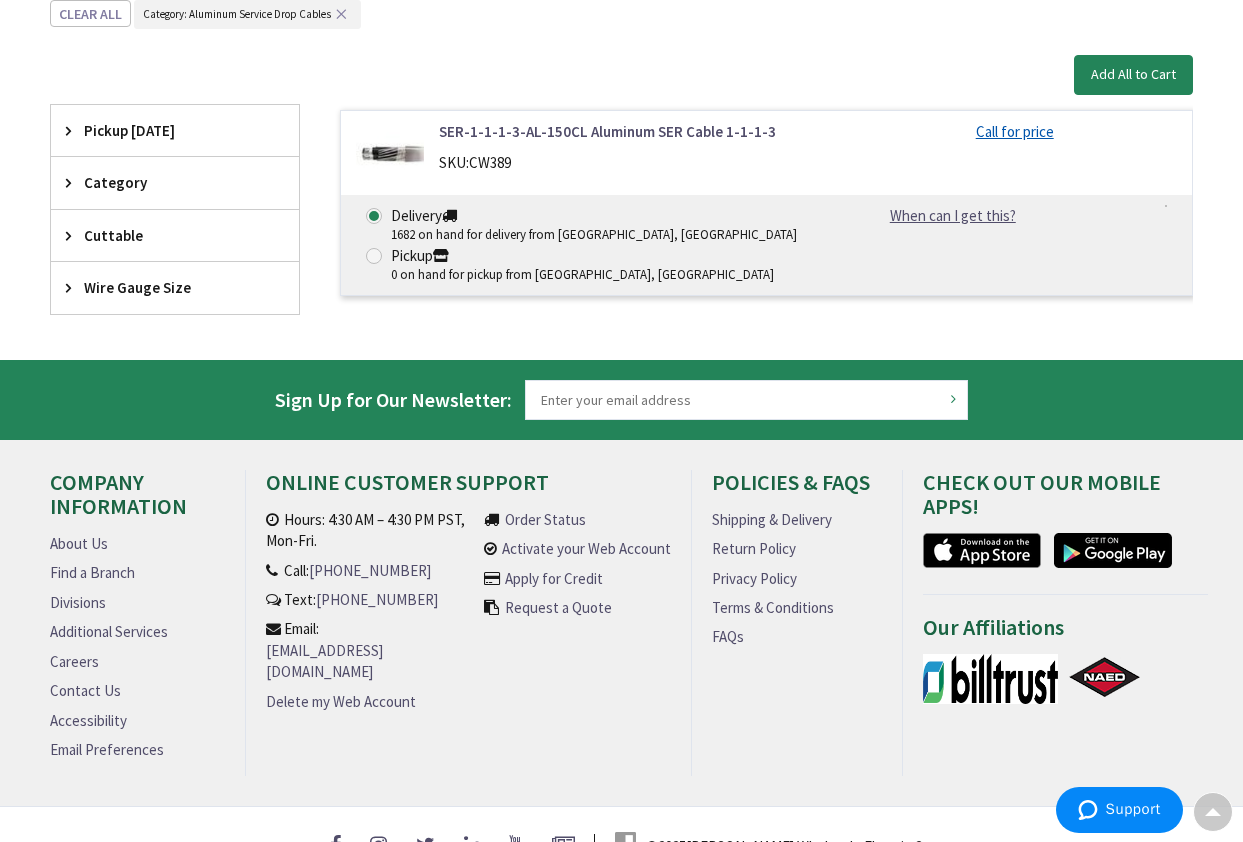 click on "SER-1-1-1-3-AL-150CL Aluminum SER Cable 1-1-1-3" at bounding box center (631, 131) 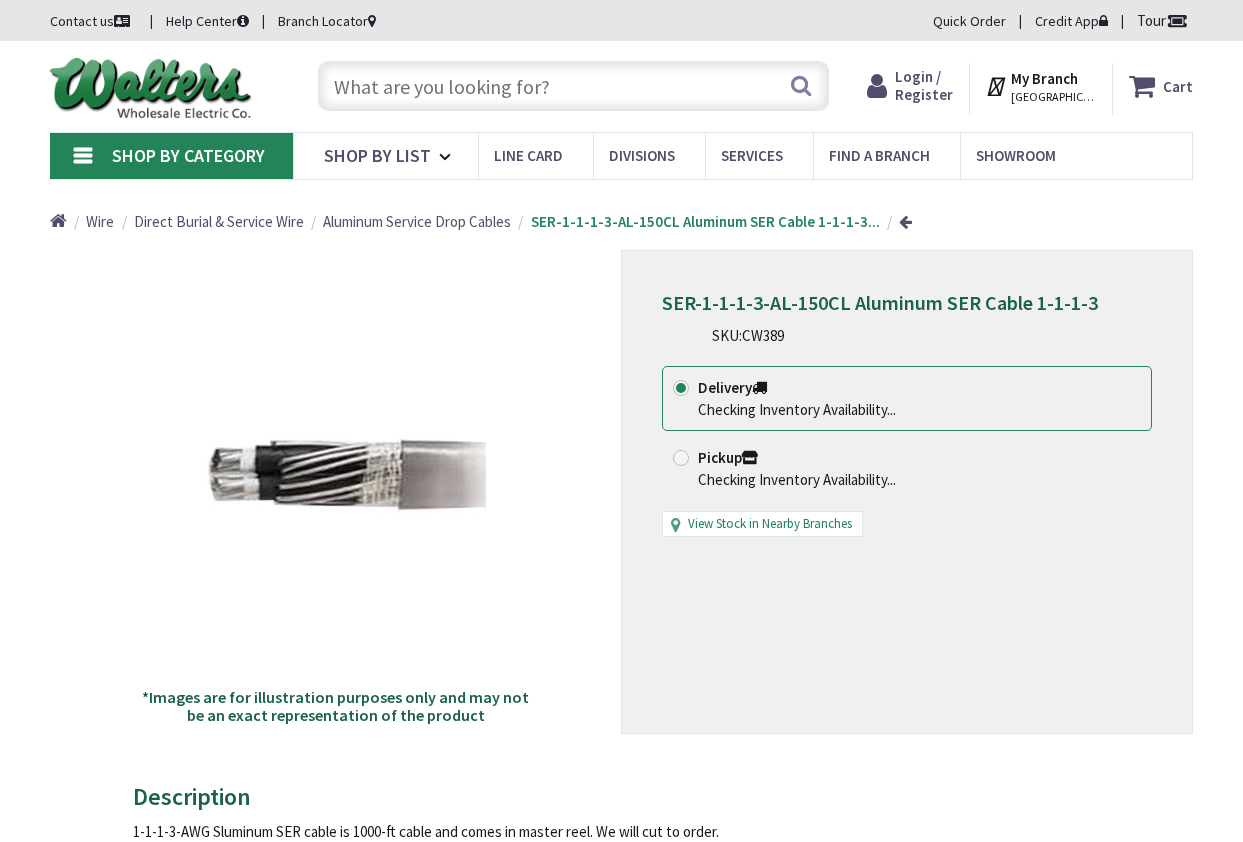 scroll, scrollTop: 0, scrollLeft: 0, axis: both 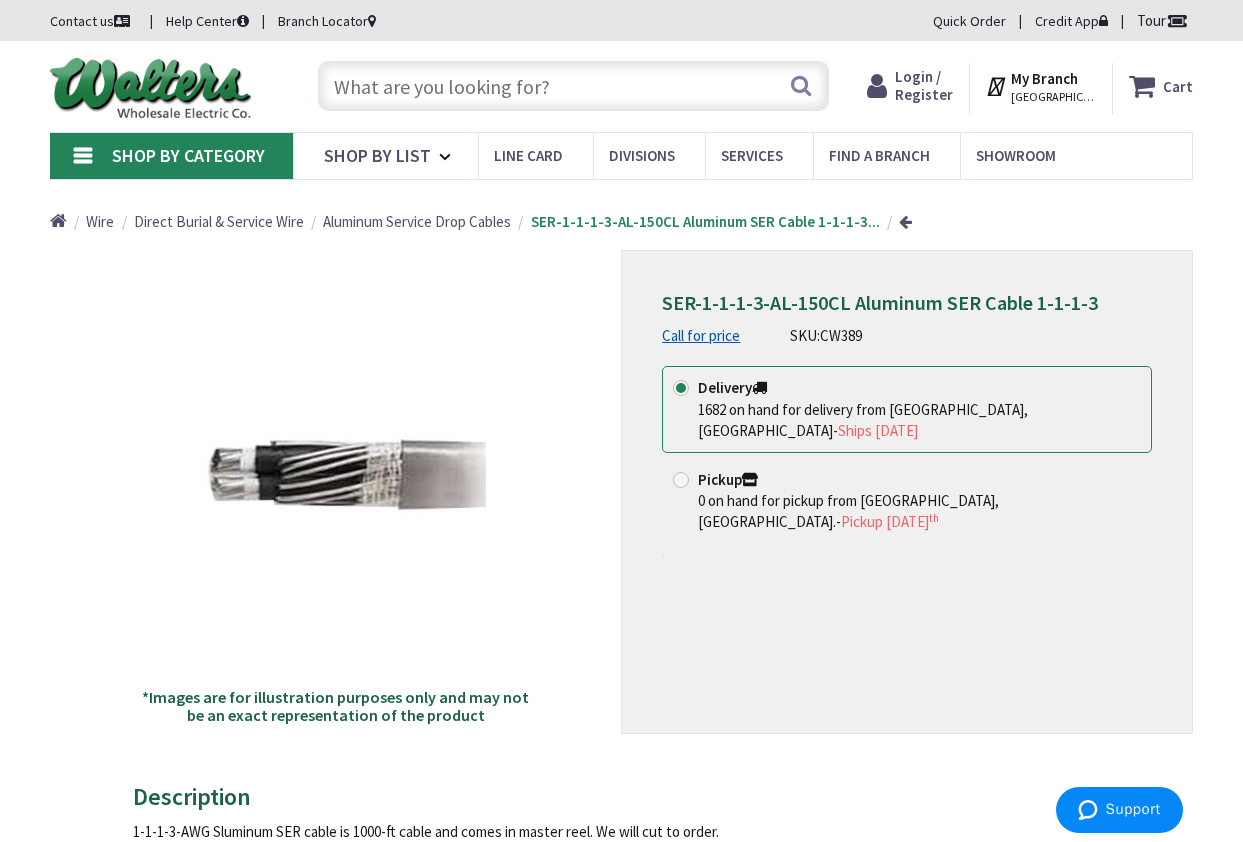 click at bounding box center [573, 86] 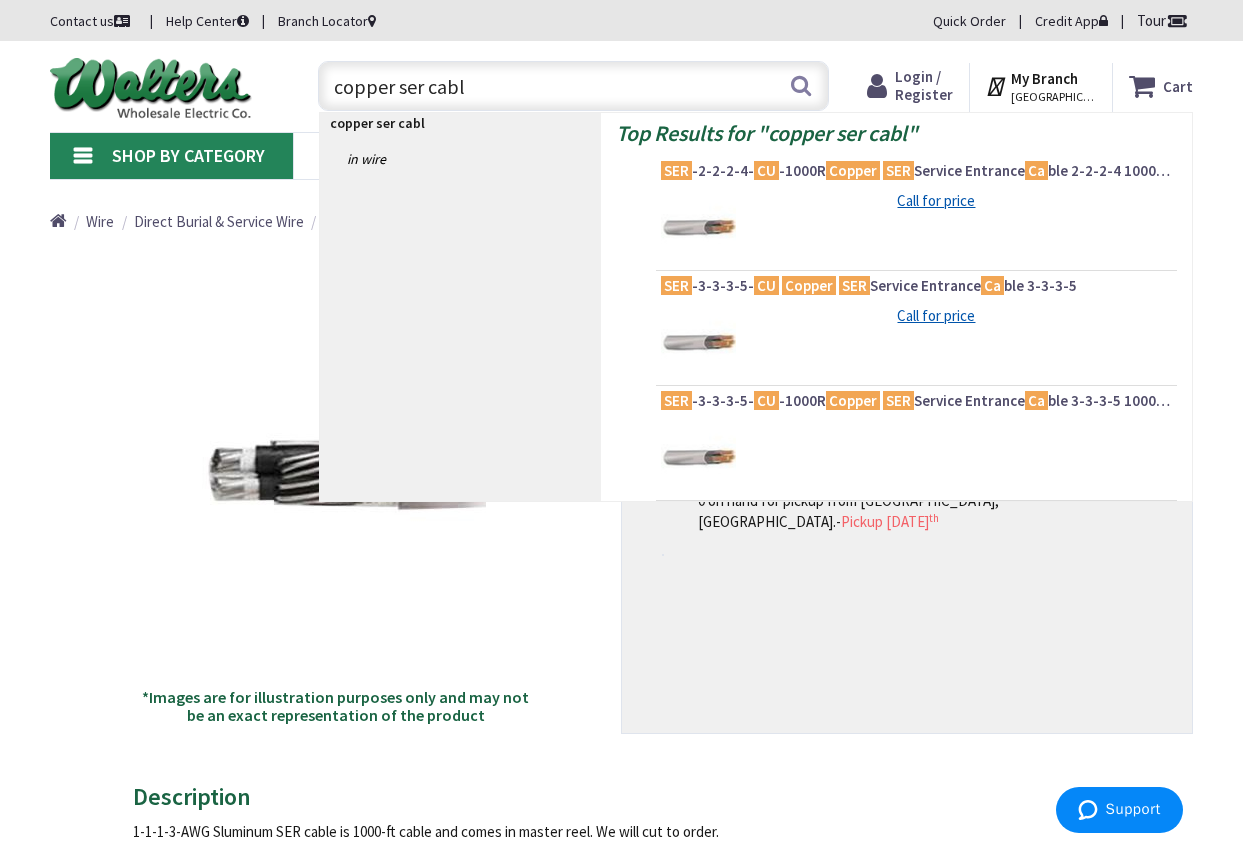 type on "copper ser cable" 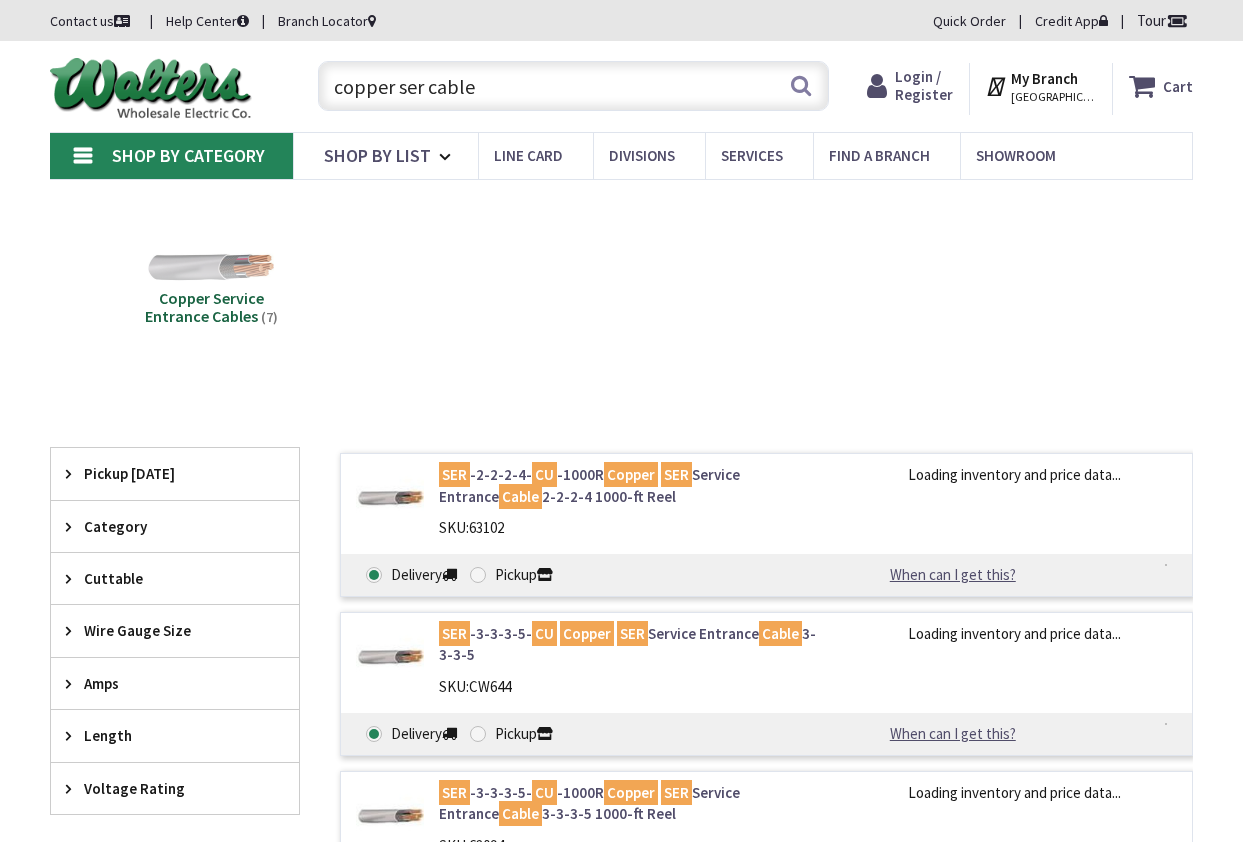 scroll, scrollTop: 0, scrollLeft: 0, axis: both 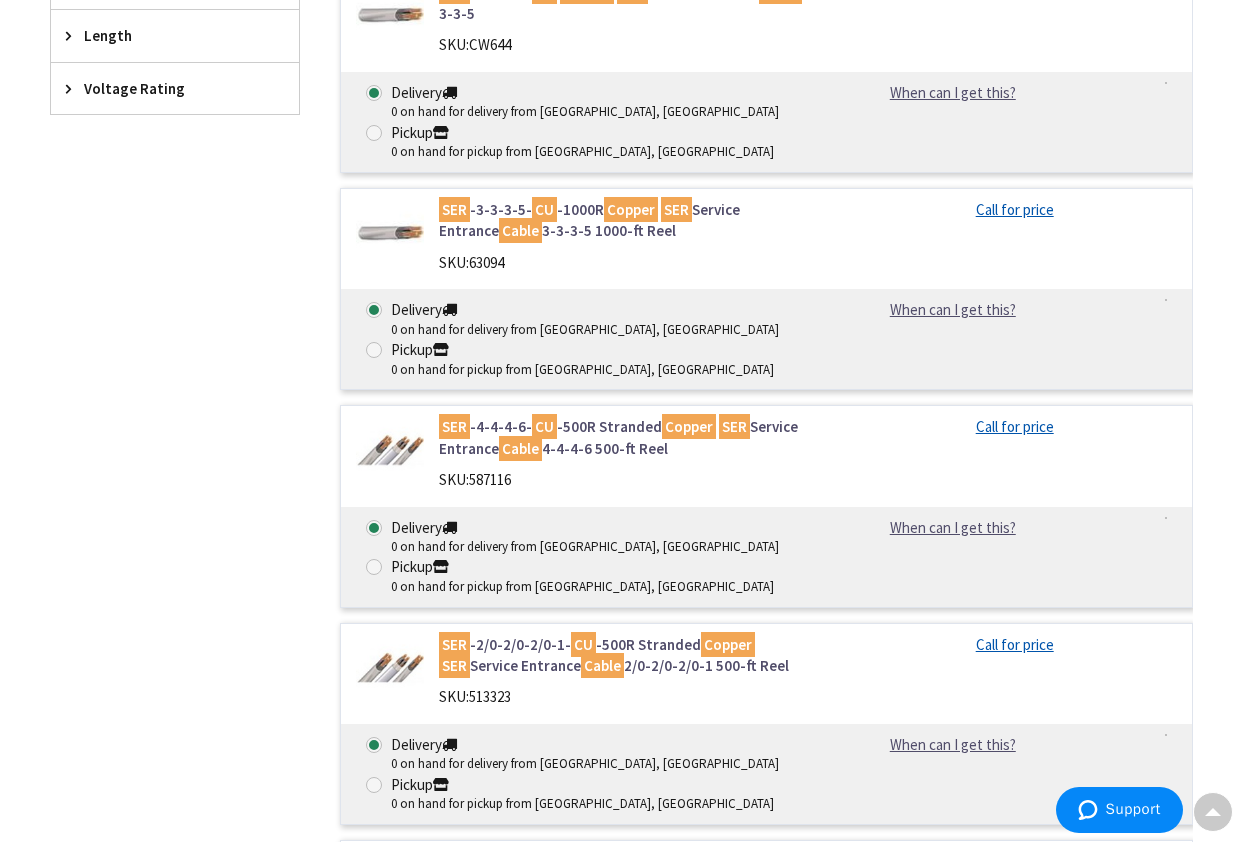 click on "SER -2/0-2/0-2/0-1- CU -500R Stranded  Copper   SER  Service Entrance  Cable  2/0-2/0-2/0-1 500-ft Reel" at bounding box center (631, 655) 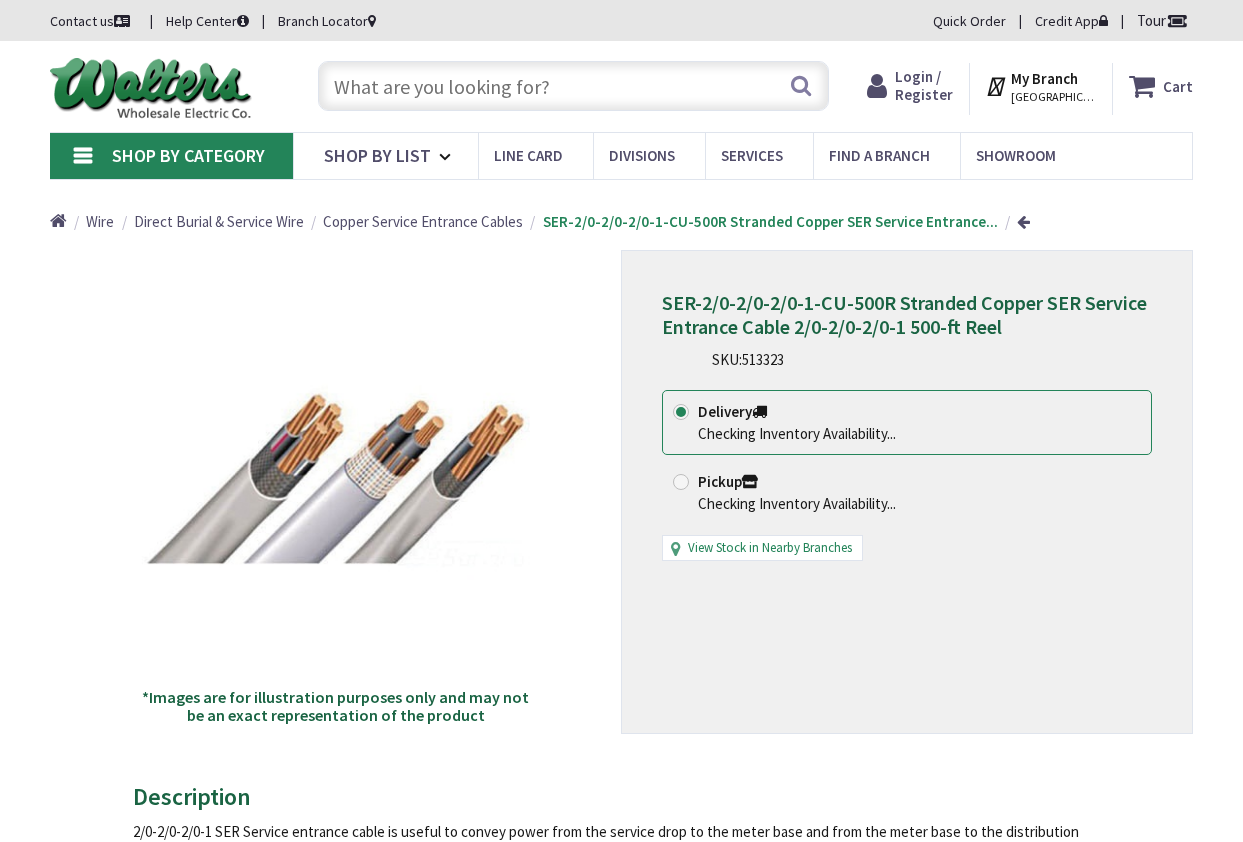 scroll, scrollTop: 0, scrollLeft: 0, axis: both 